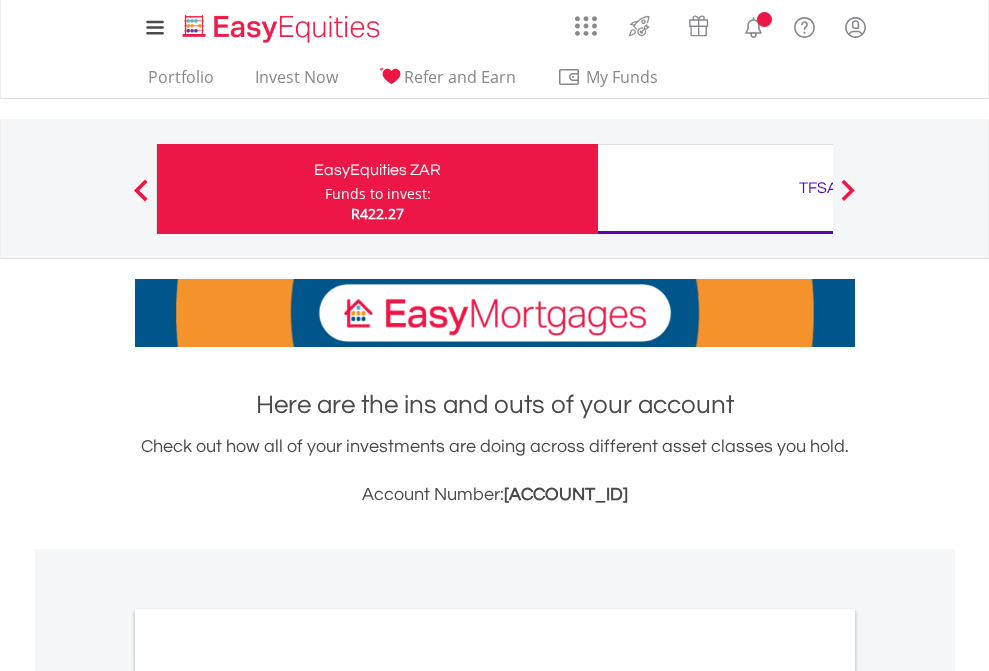 scroll, scrollTop: 0, scrollLeft: 0, axis: both 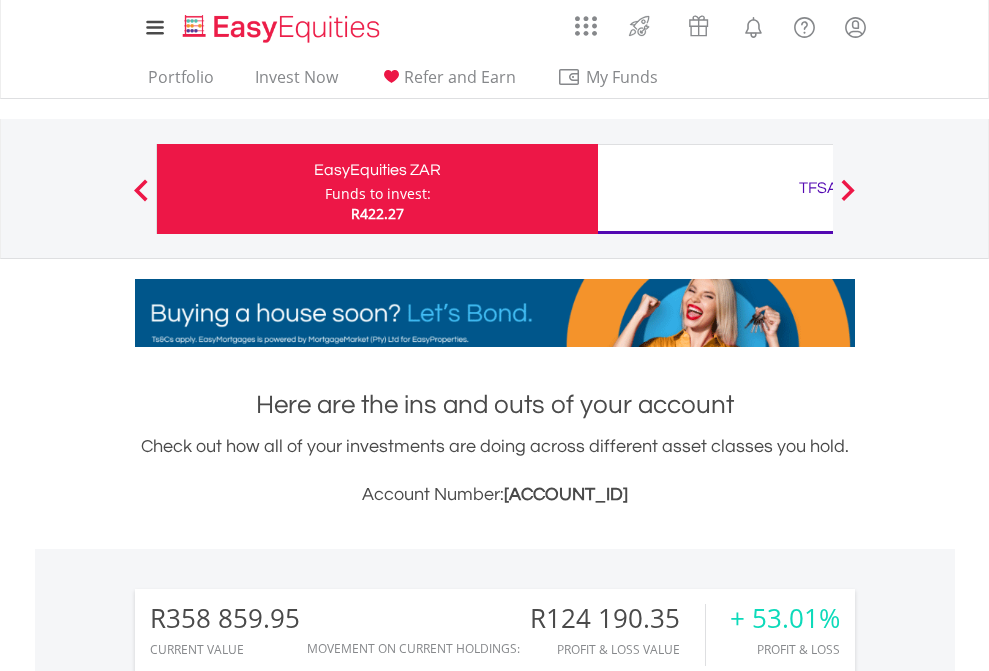 click on "Funds to invest:" at bounding box center [378, 194] 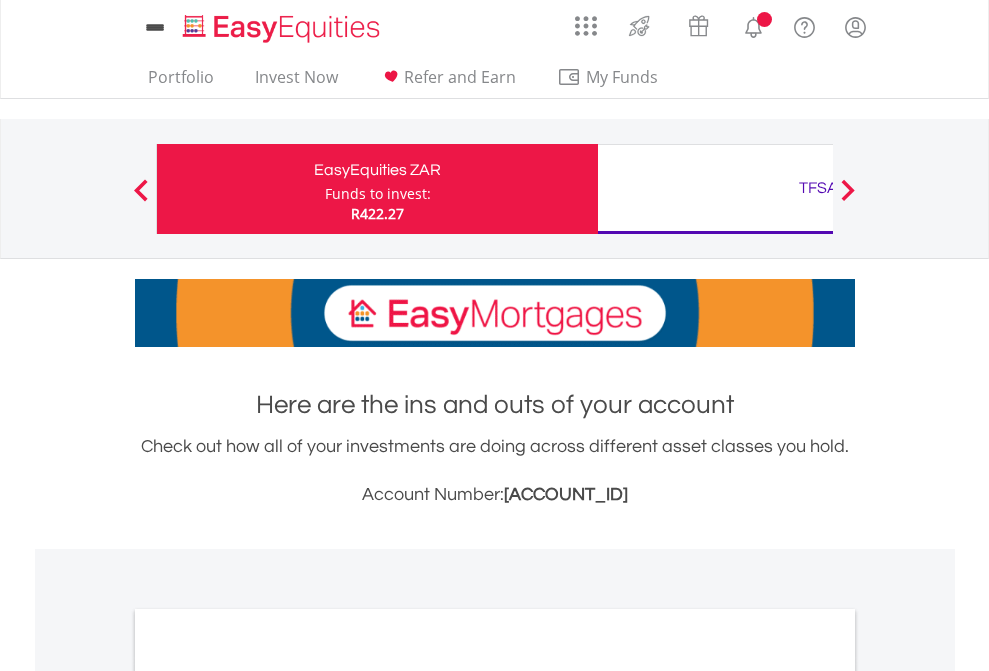 scroll, scrollTop: 0, scrollLeft: 0, axis: both 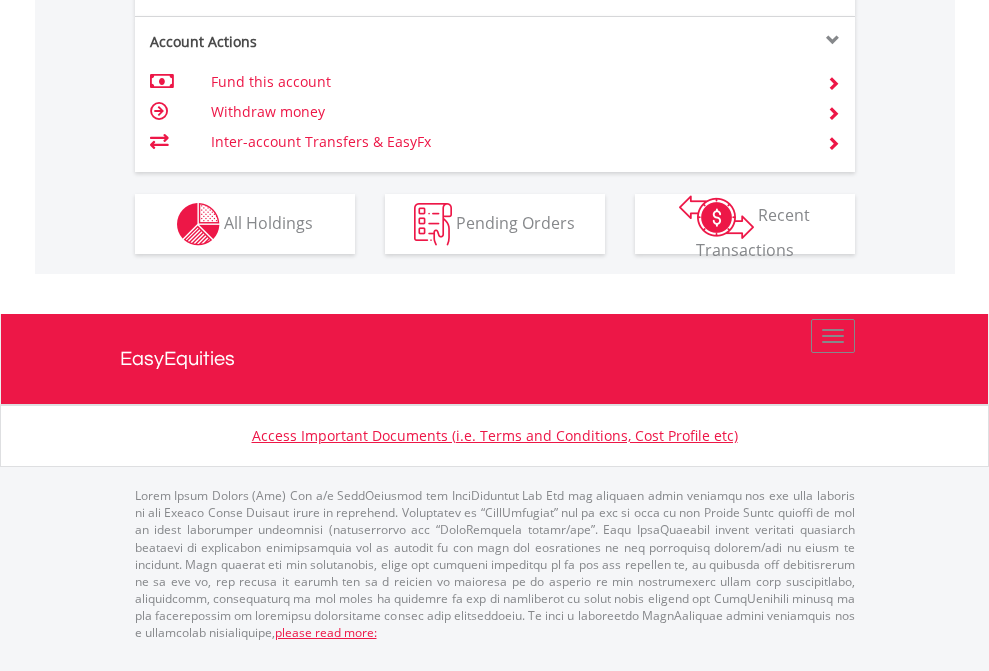 click on "Investment types" at bounding box center (706, -337) 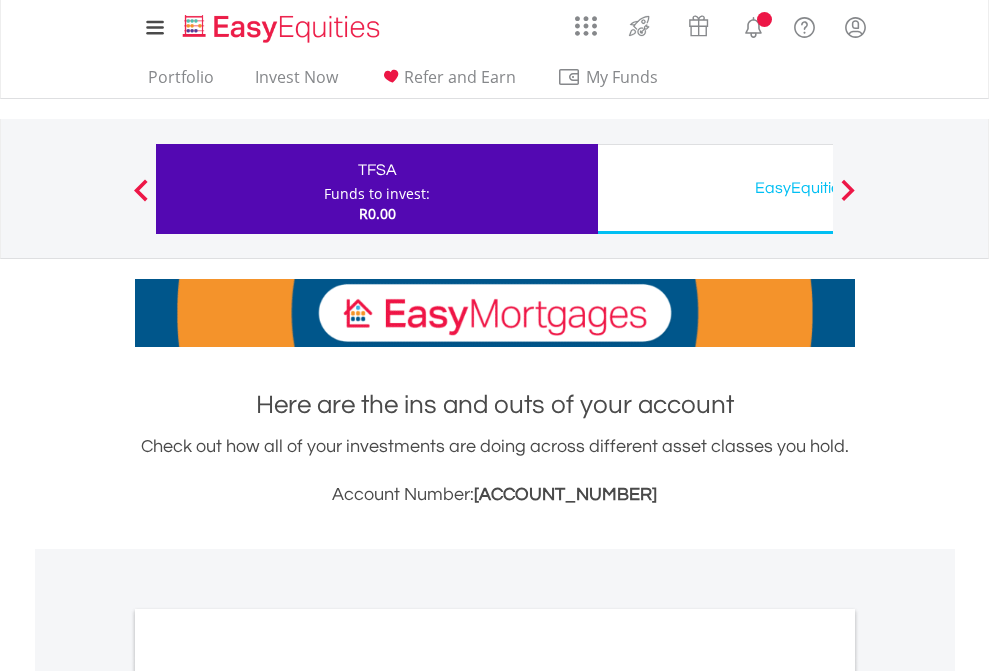 scroll, scrollTop: 0, scrollLeft: 0, axis: both 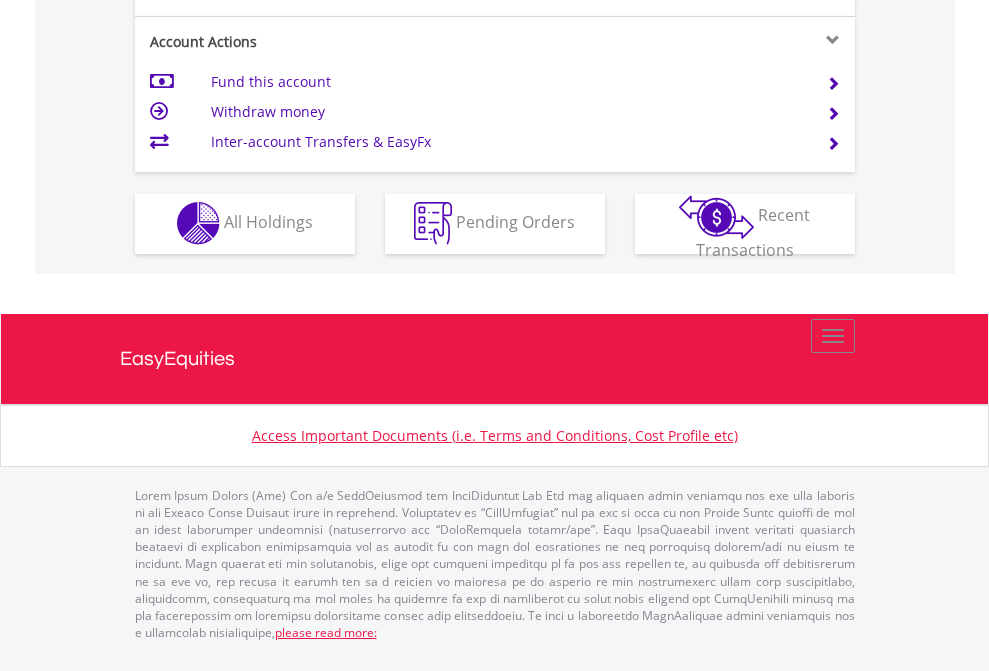 click on "Investment types" at bounding box center [706, -353] 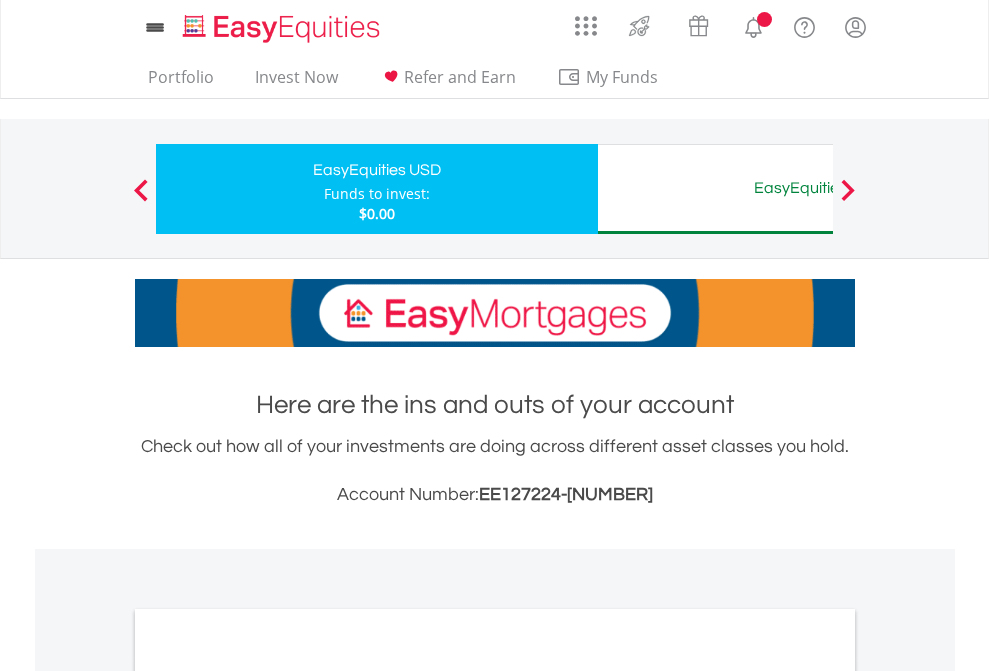 scroll, scrollTop: 0, scrollLeft: 0, axis: both 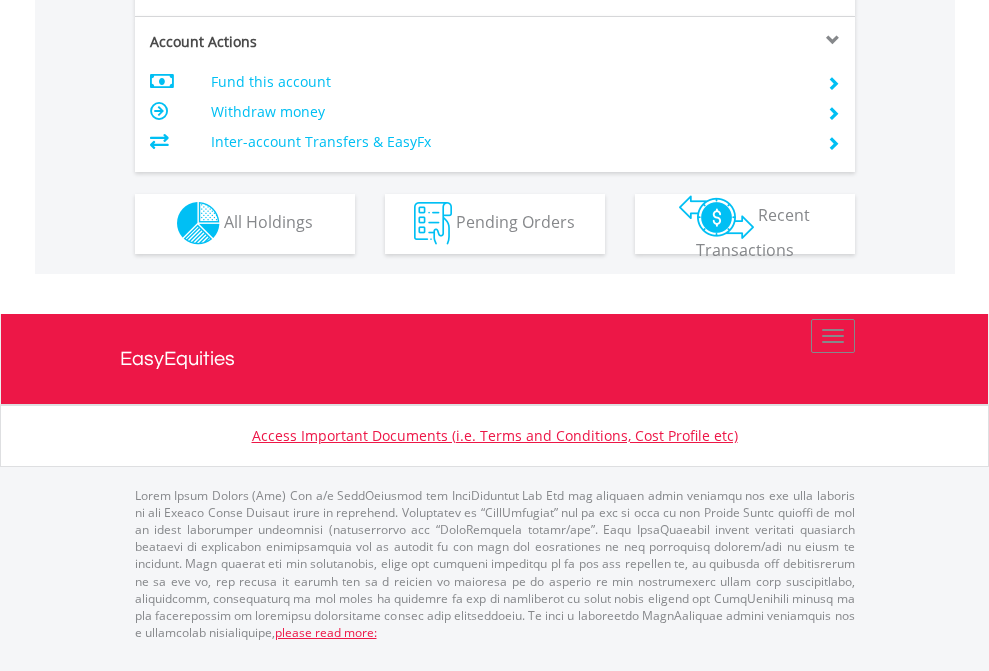 click on "Investment types" at bounding box center (706, -353) 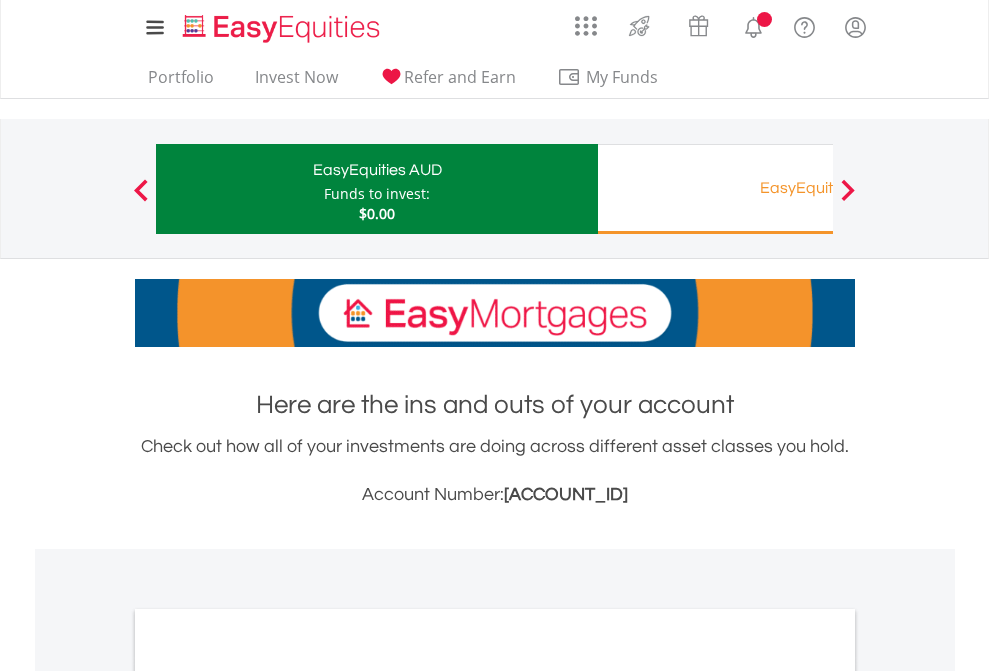 scroll, scrollTop: 0, scrollLeft: 0, axis: both 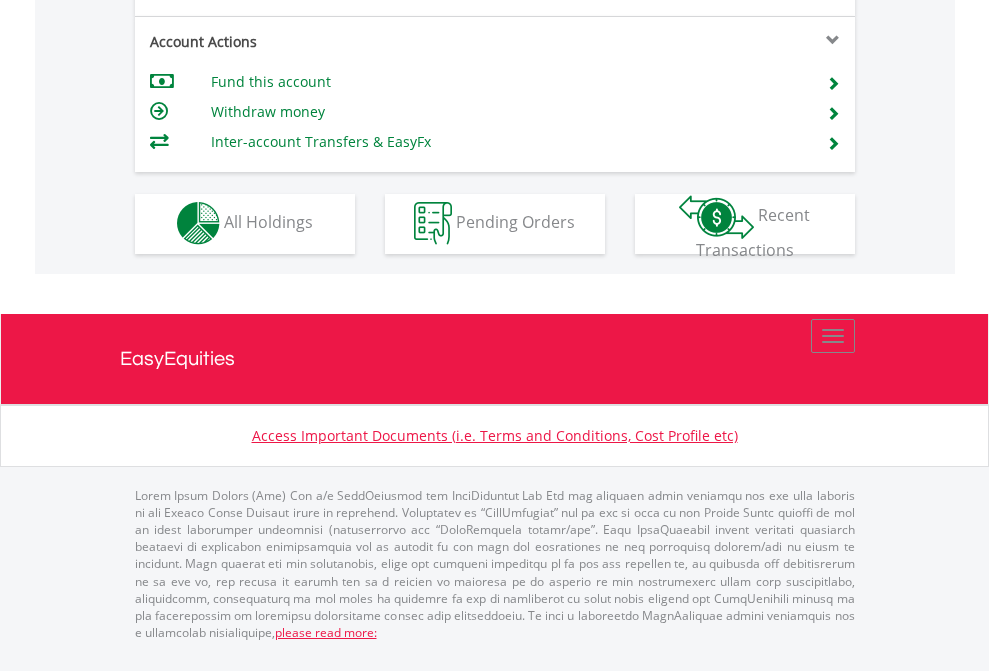 click on "Investment types" at bounding box center [706, -353] 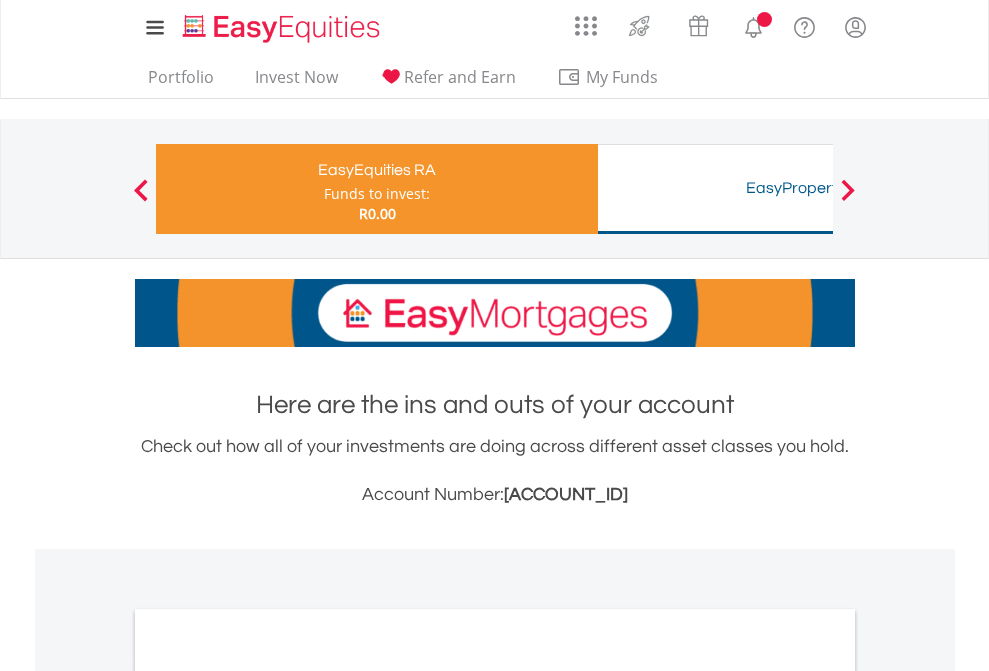 scroll, scrollTop: 0, scrollLeft: 0, axis: both 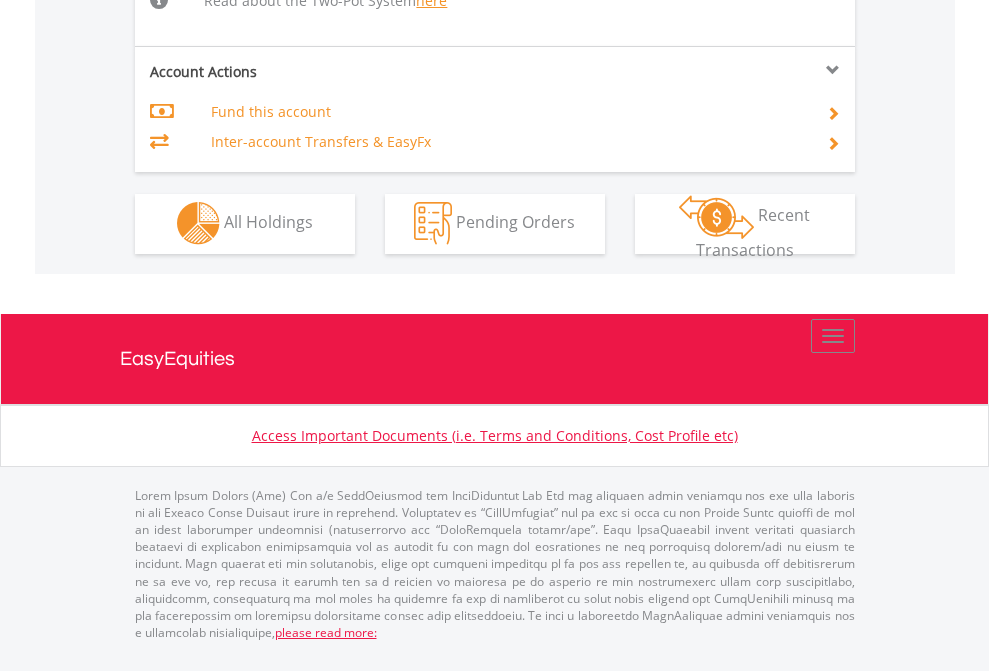click on "Investment types" at bounding box center (706, -534) 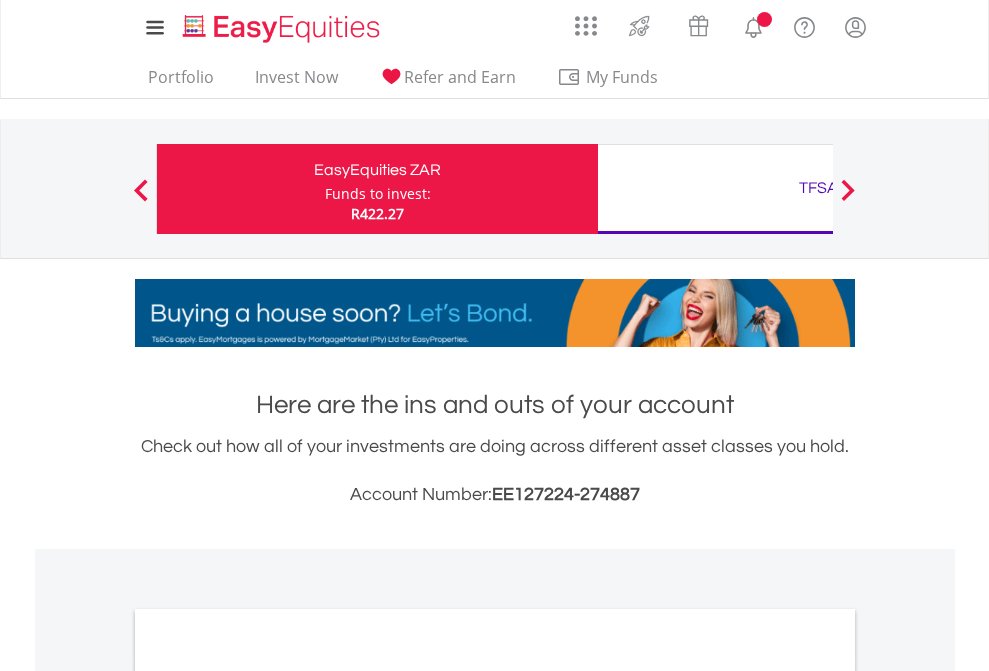 scroll, scrollTop: 0, scrollLeft: 0, axis: both 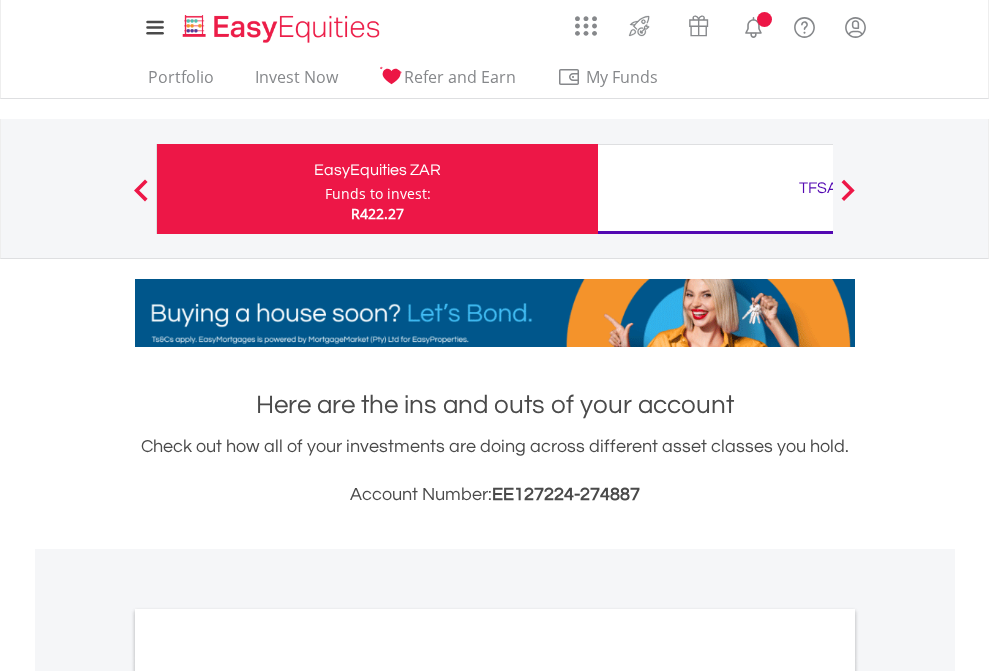 click on "All Holdings" at bounding box center [268, 1096] 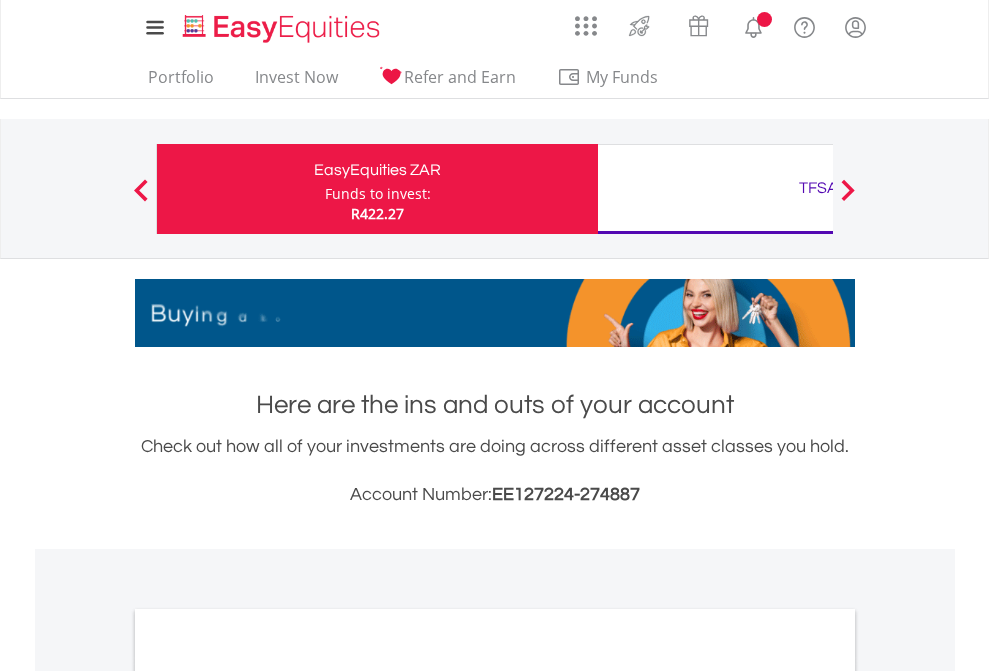 scroll, scrollTop: 1202, scrollLeft: 0, axis: vertical 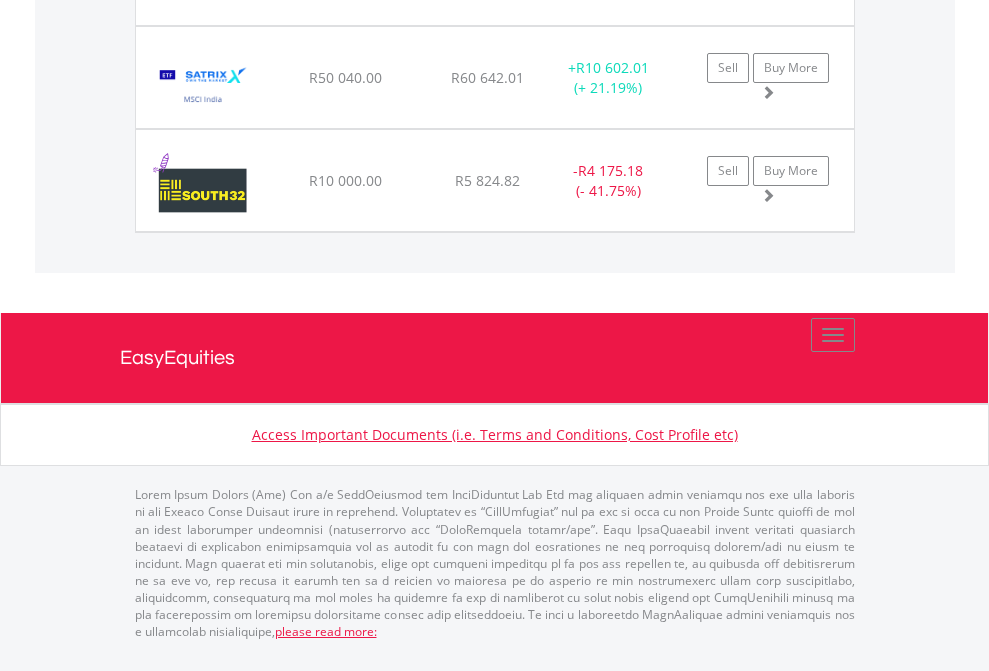 click on "TFSA" at bounding box center (818, -2117) 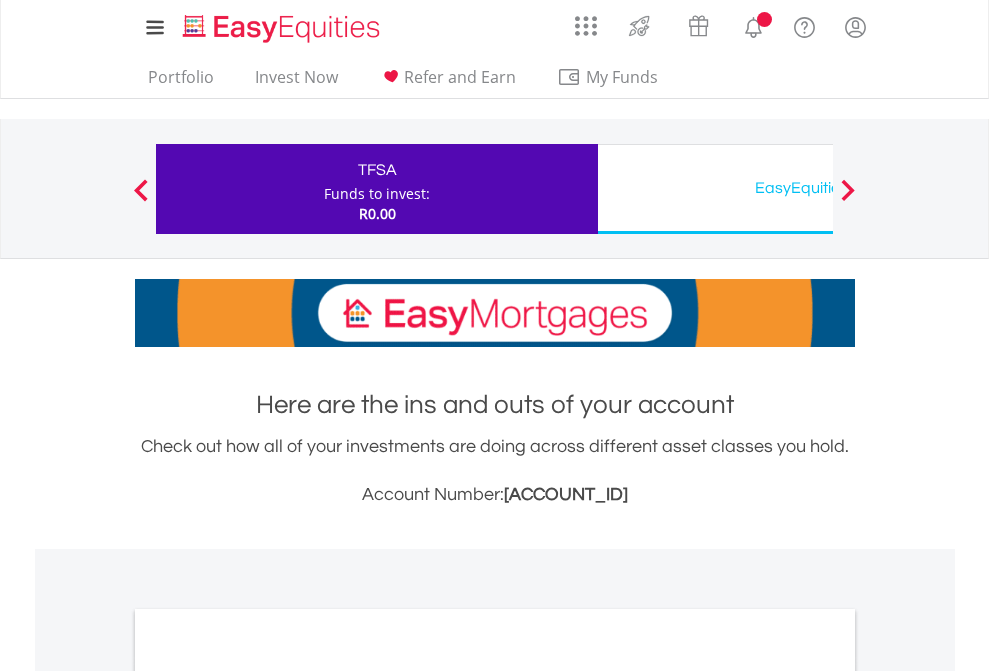 scroll, scrollTop: 0, scrollLeft: 0, axis: both 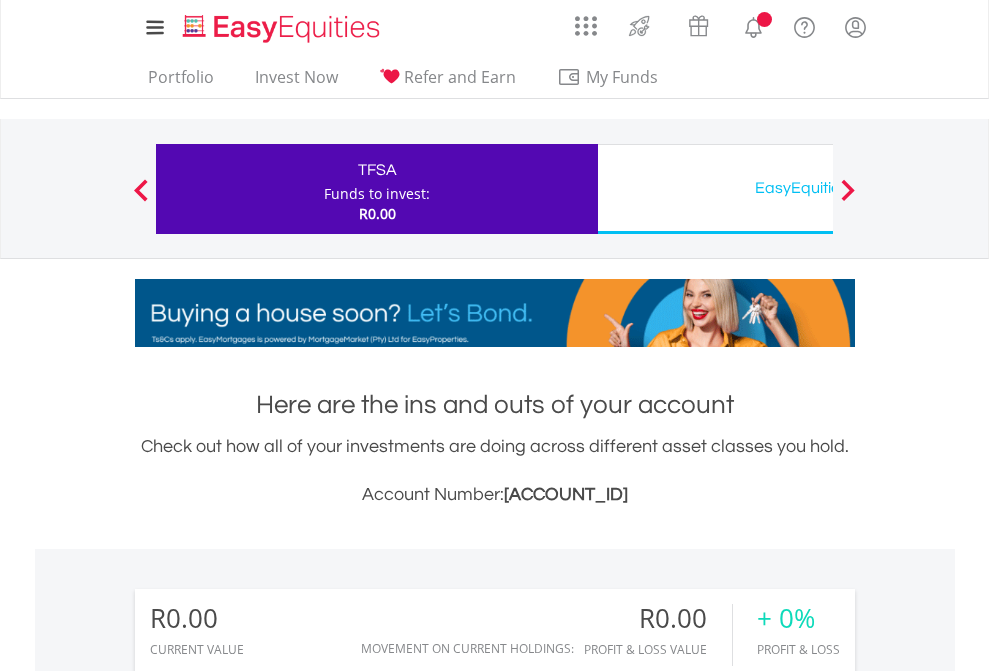 click on "All Holdings" at bounding box center (268, 1442) 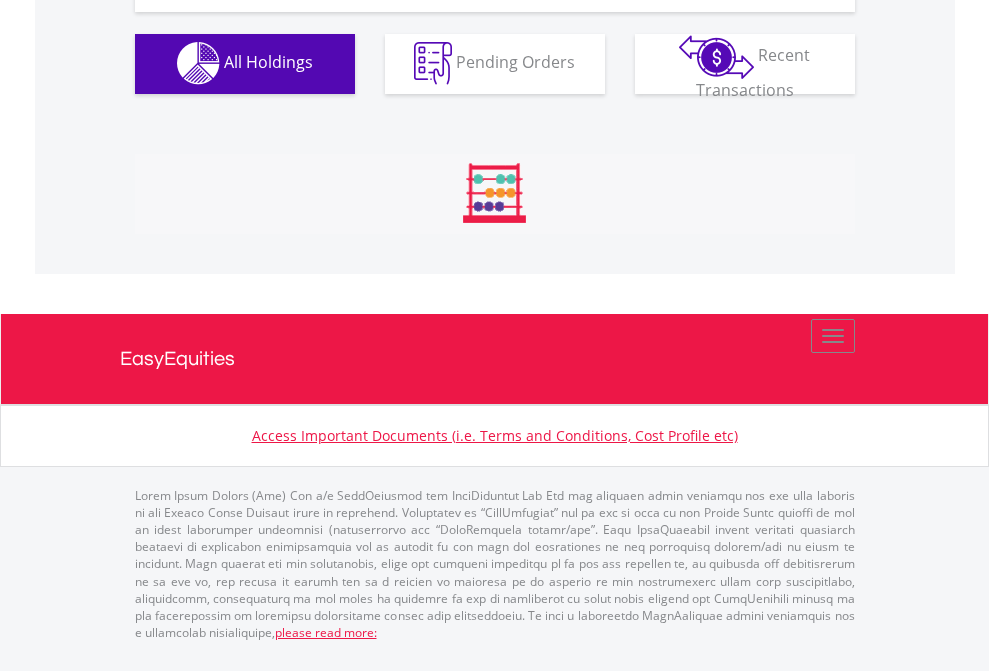 scroll, scrollTop: 1980, scrollLeft: 0, axis: vertical 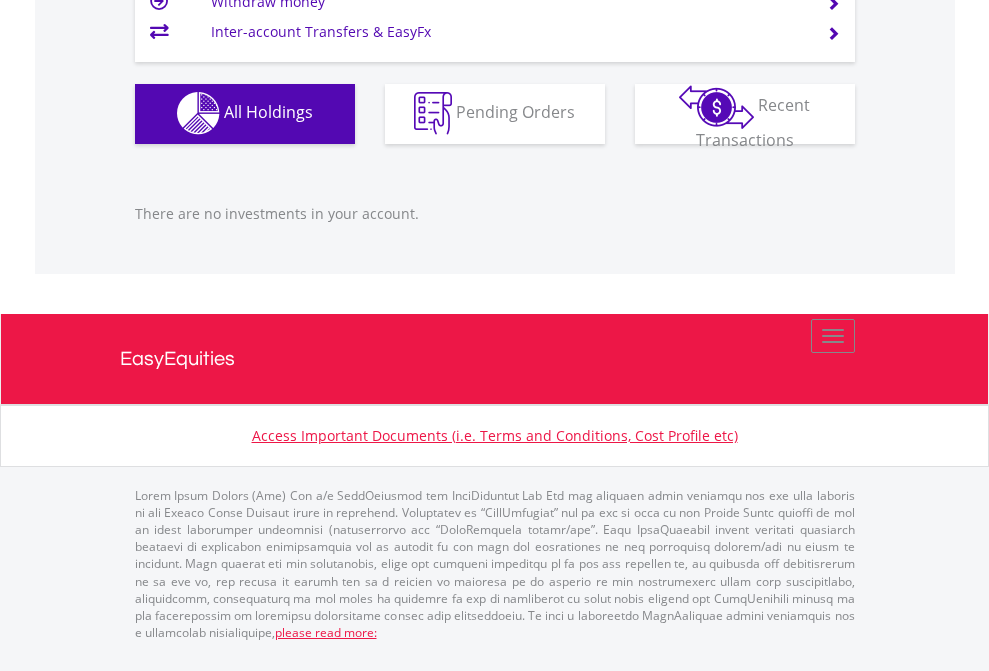 click on "EasyEquities USD" at bounding box center [818, -1142] 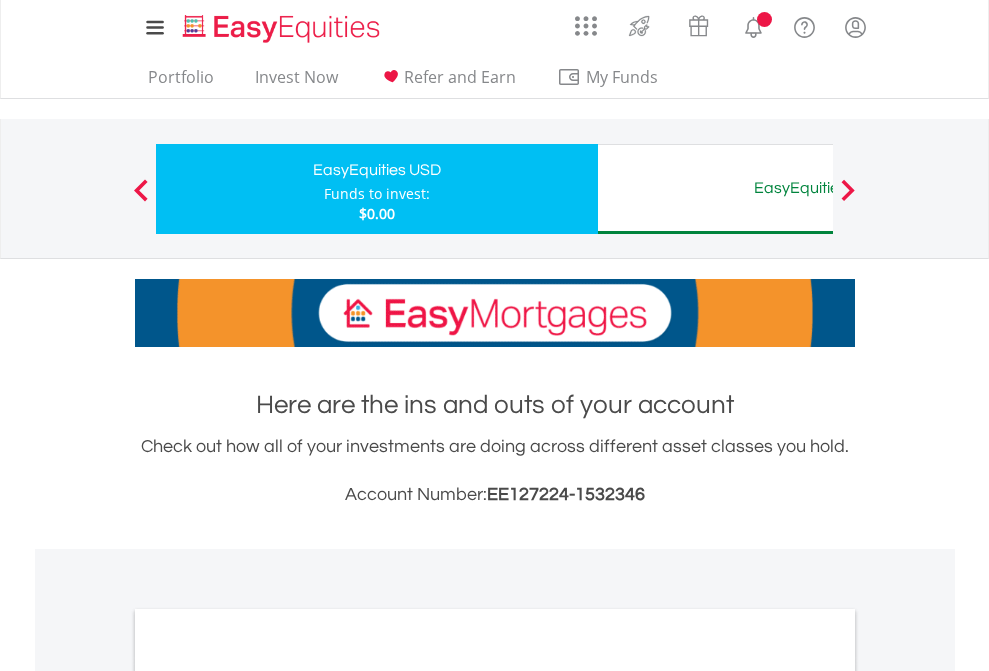 scroll, scrollTop: 0, scrollLeft: 0, axis: both 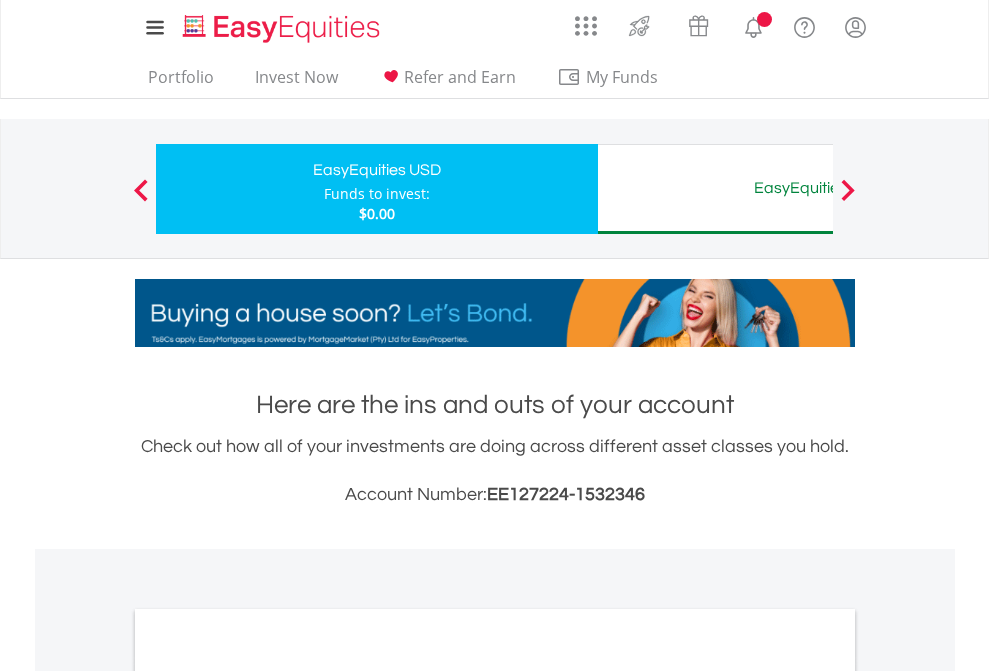 click on "All Holdings" at bounding box center [268, 1096] 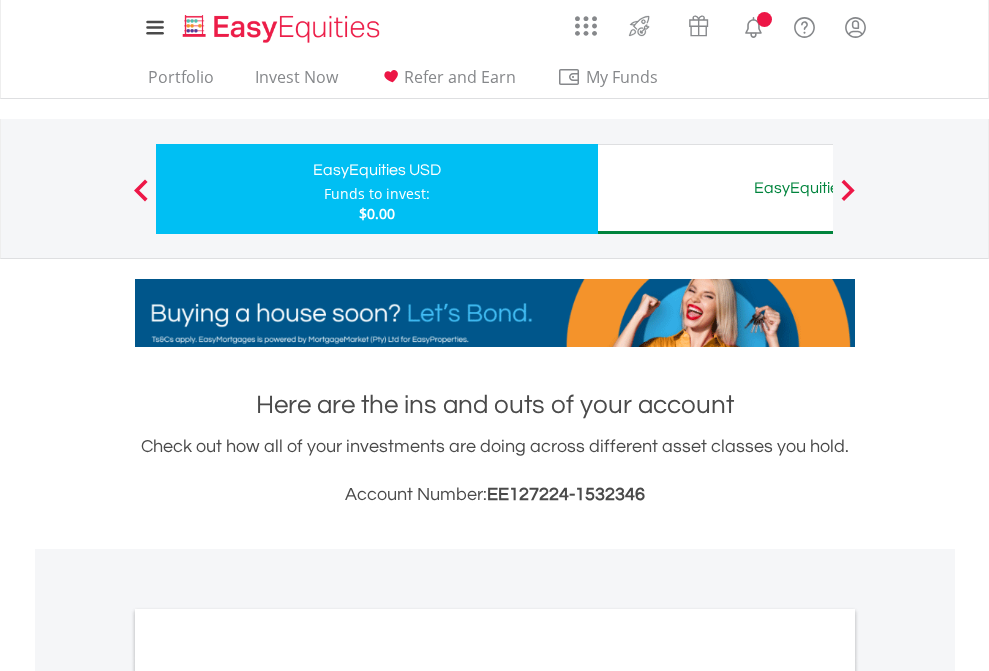scroll, scrollTop: 1202, scrollLeft: 0, axis: vertical 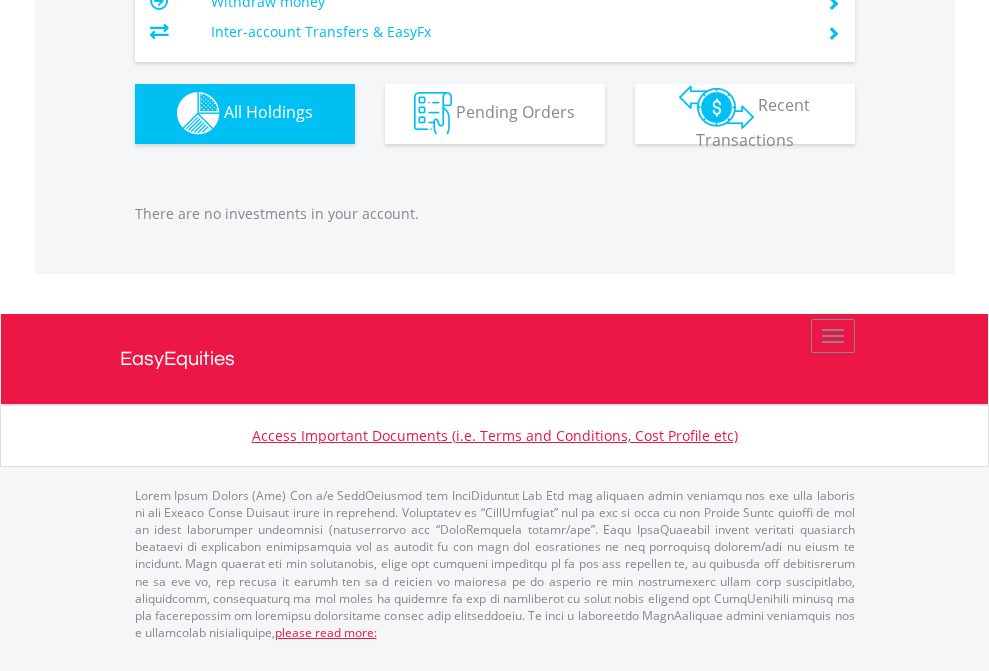 click on "EasyEquities AUD" at bounding box center (818, -1142) 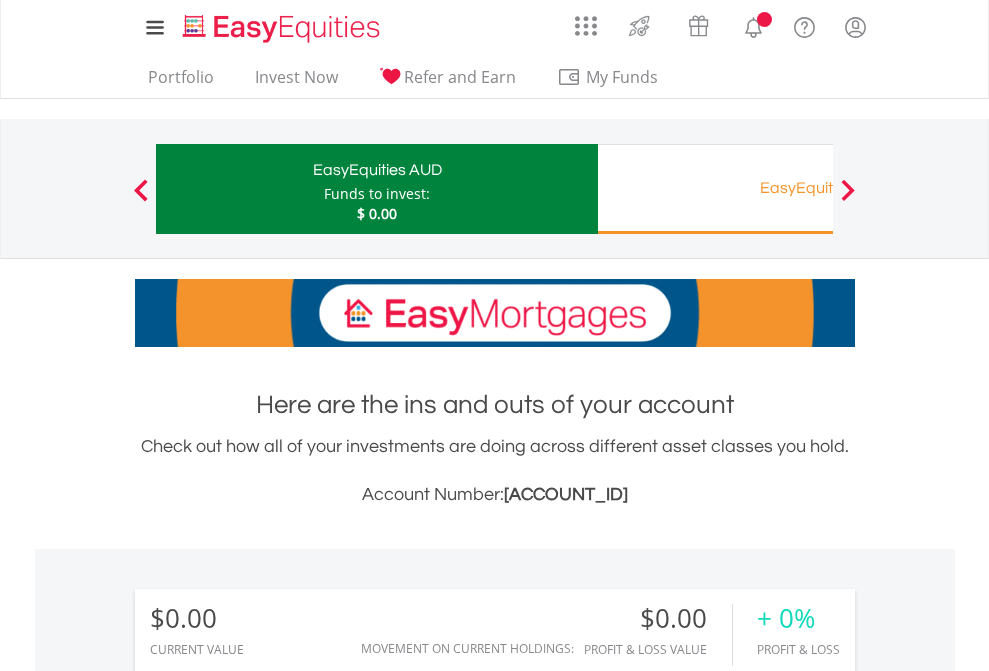 scroll, scrollTop: 0, scrollLeft: 0, axis: both 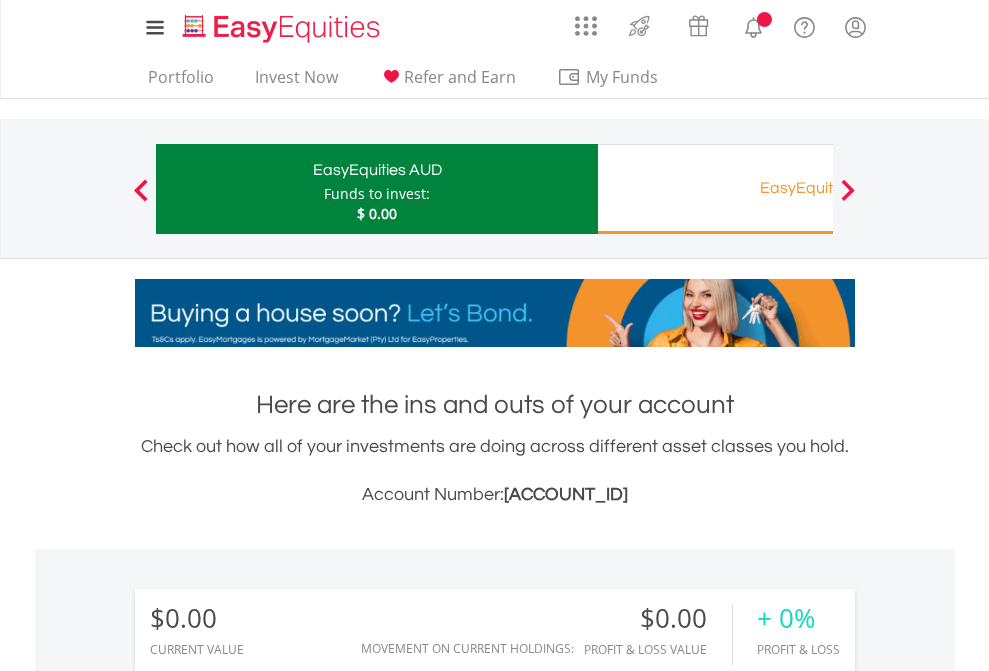 click on "All Holdings" at bounding box center [268, 1442] 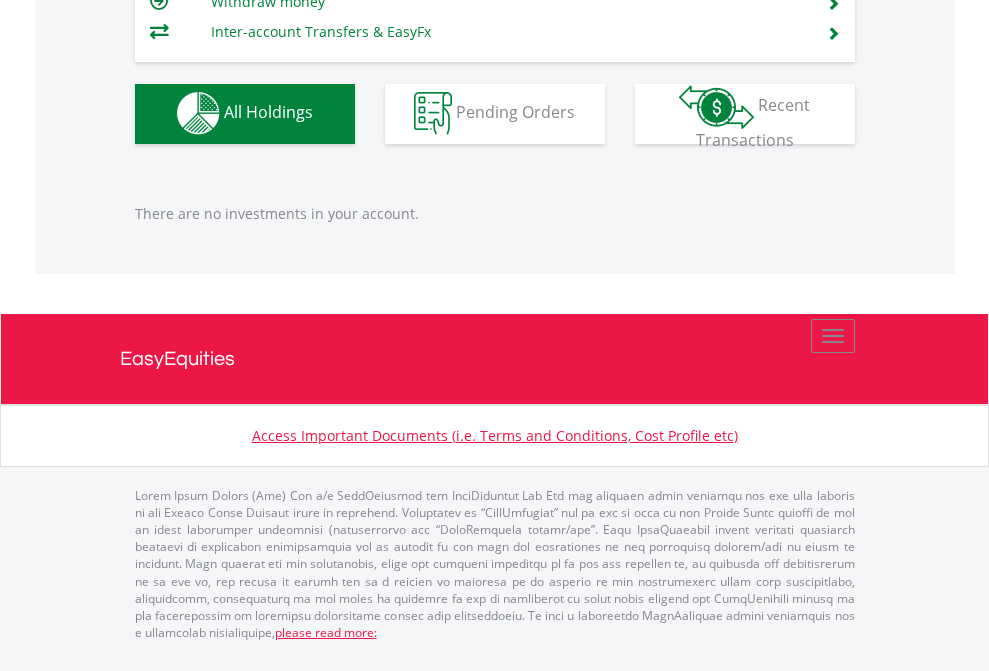 scroll, scrollTop: 1980, scrollLeft: 0, axis: vertical 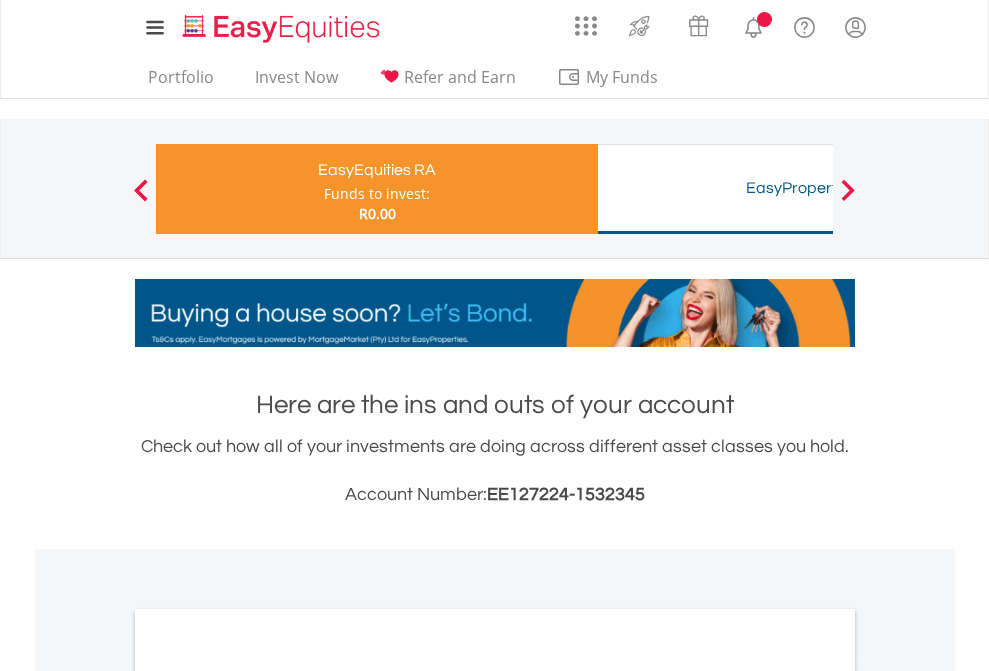 click on "All Holdings" at bounding box center (268, 1066) 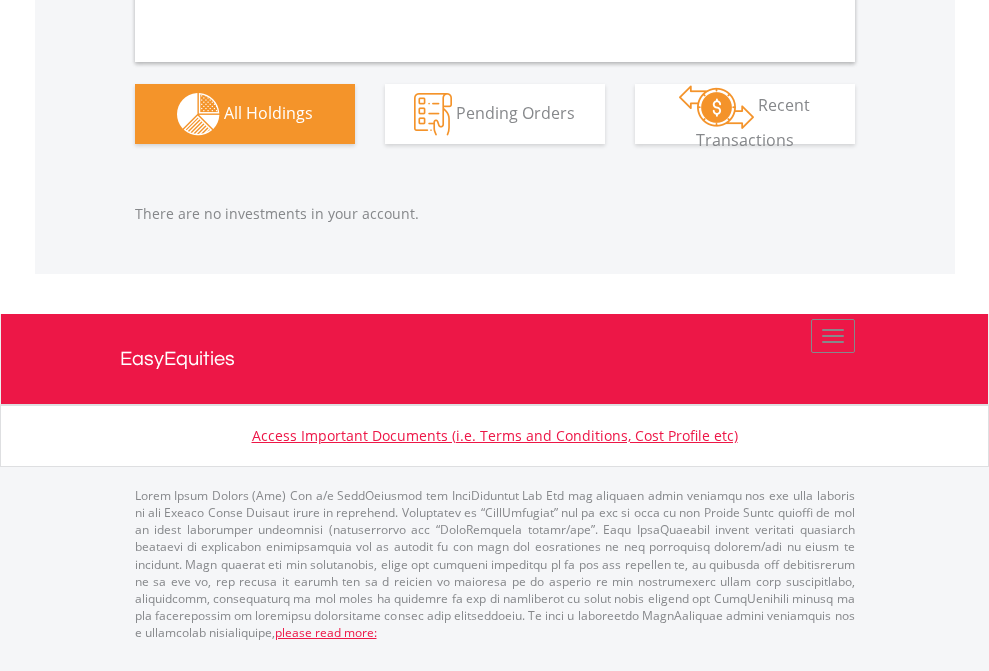 scroll, scrollTop: 2097, scrollLeft: 0, axis: vertical 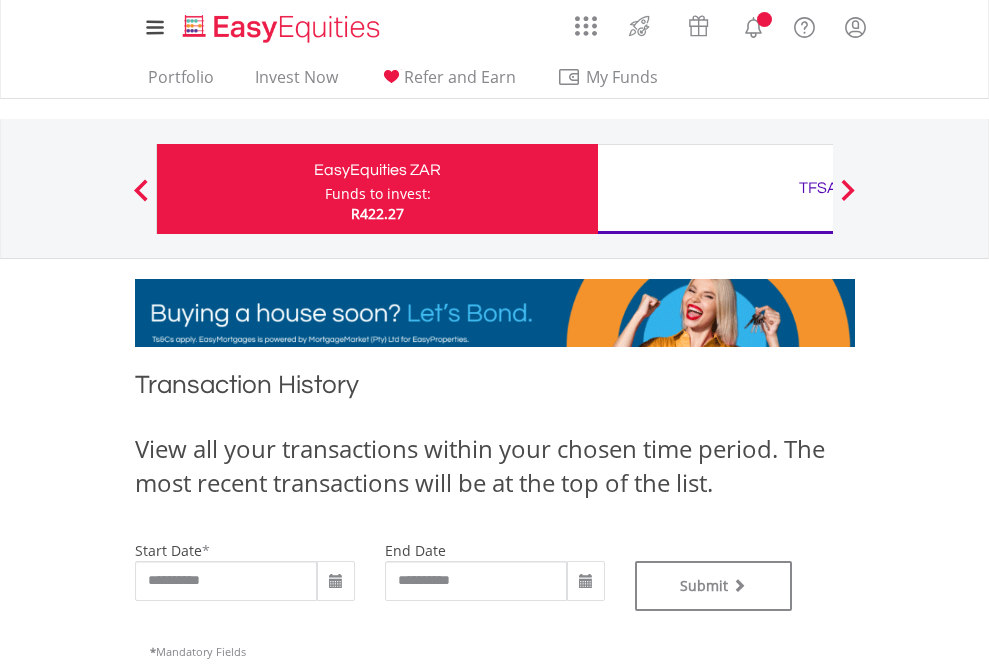 type on "**********" 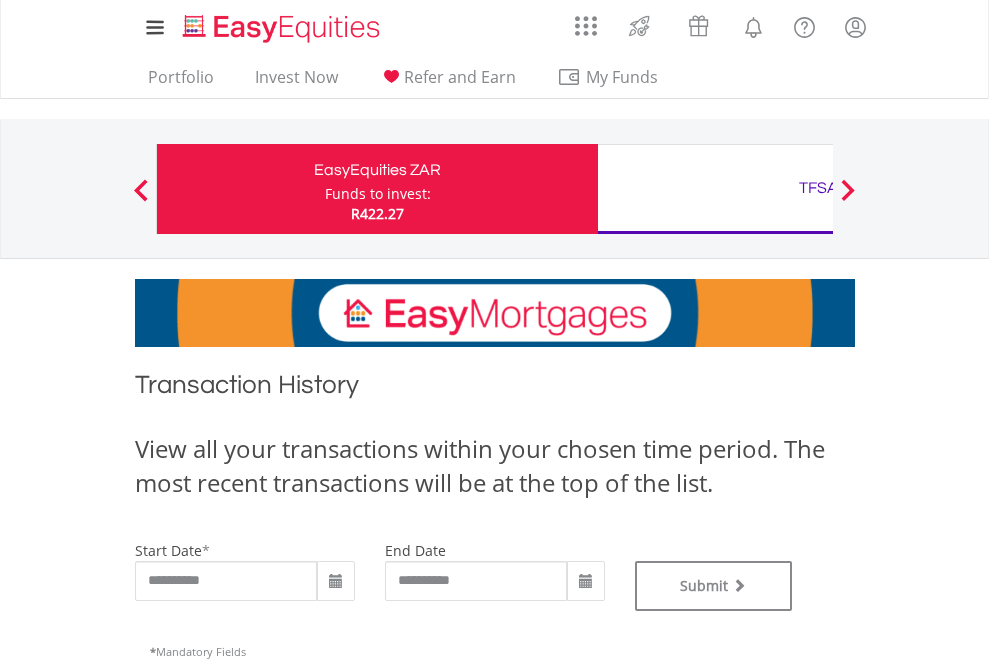 type on "**********" 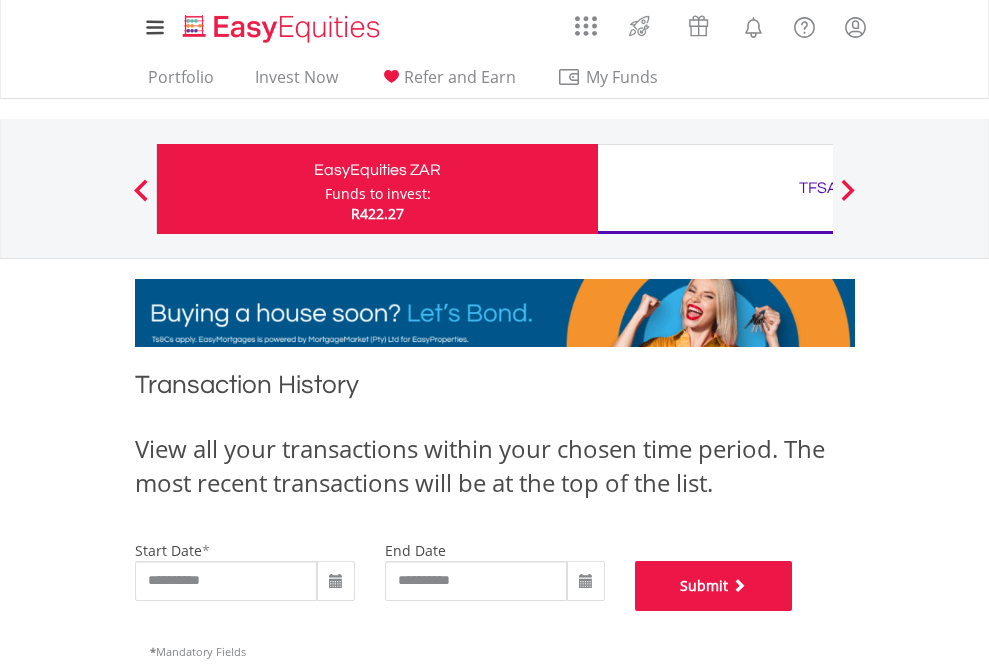 click on "Submit" at bounding box center [714, 586] 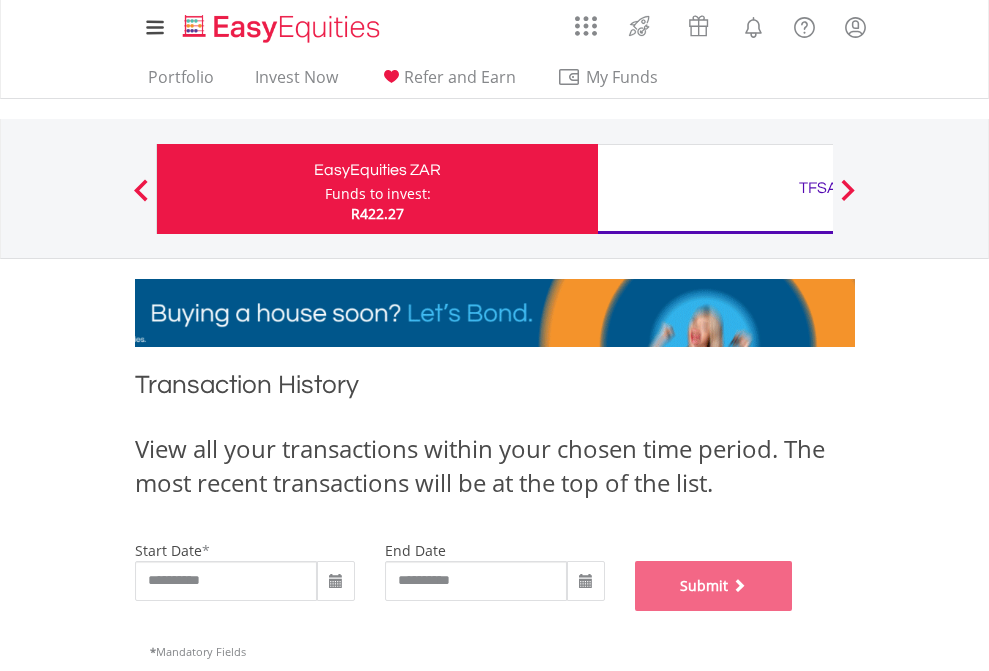 scroll, scrollTop: 811, scrollLeft: 0, axis: vertical 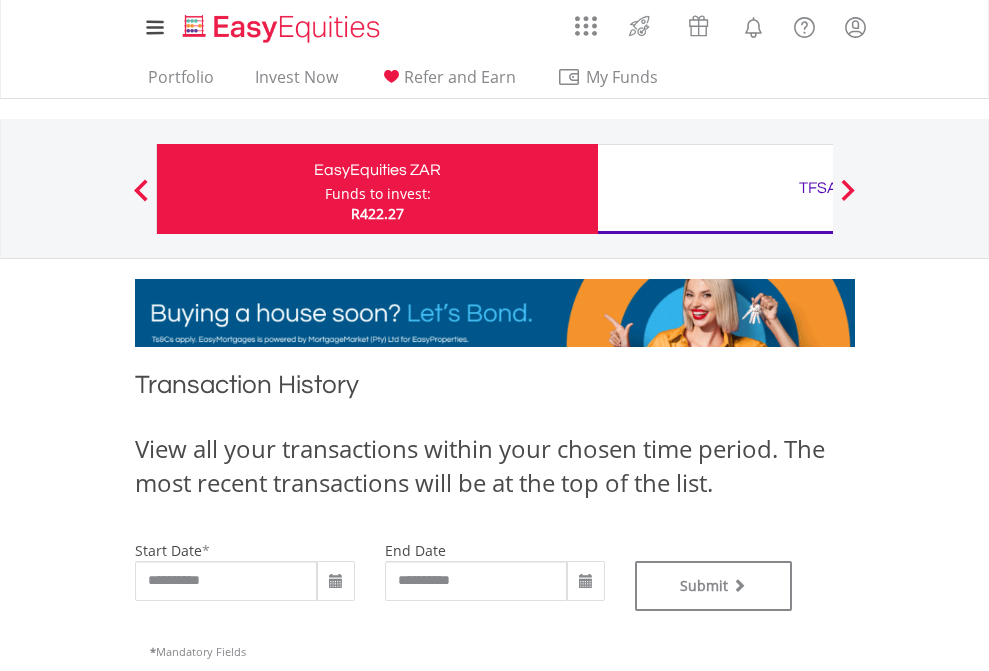 click on "TFSA" at bounding box center (818, 188) 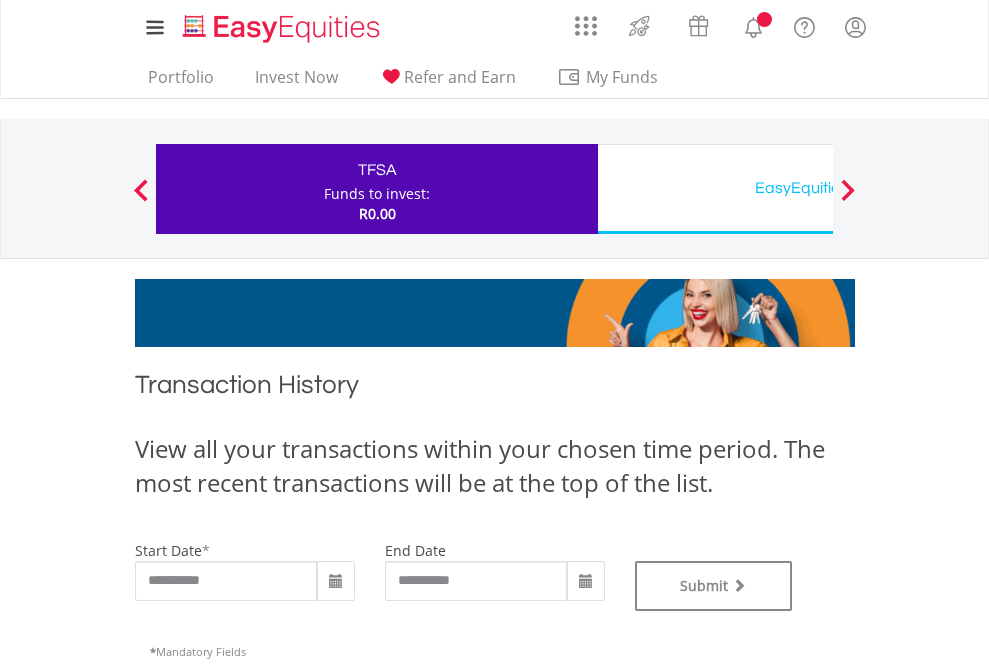 scroll, scrollTop: 0, scrollLeft: 0, axis: both 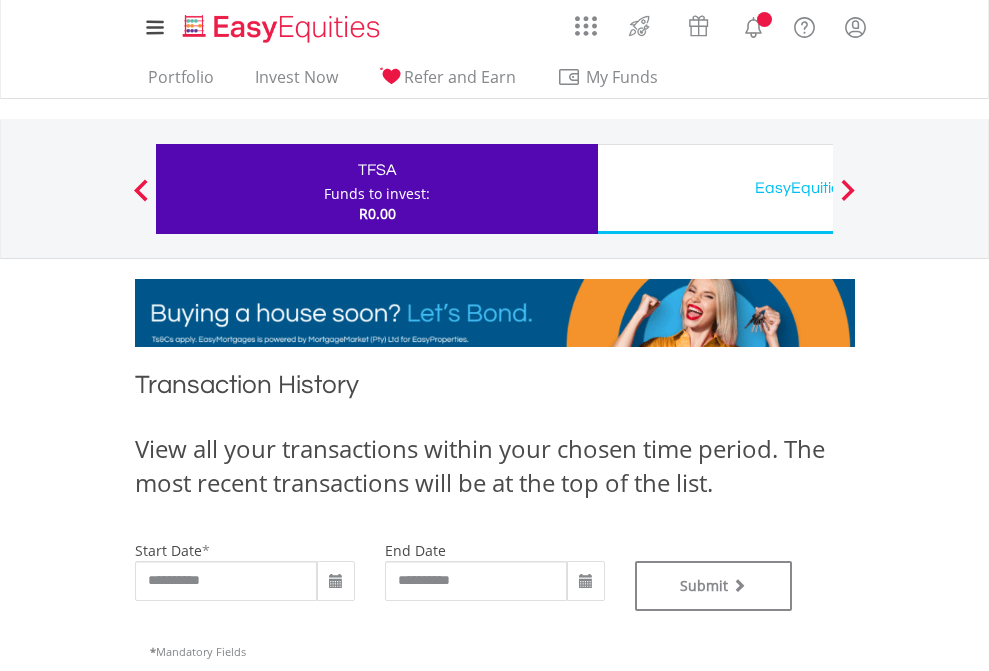 type on "**********" 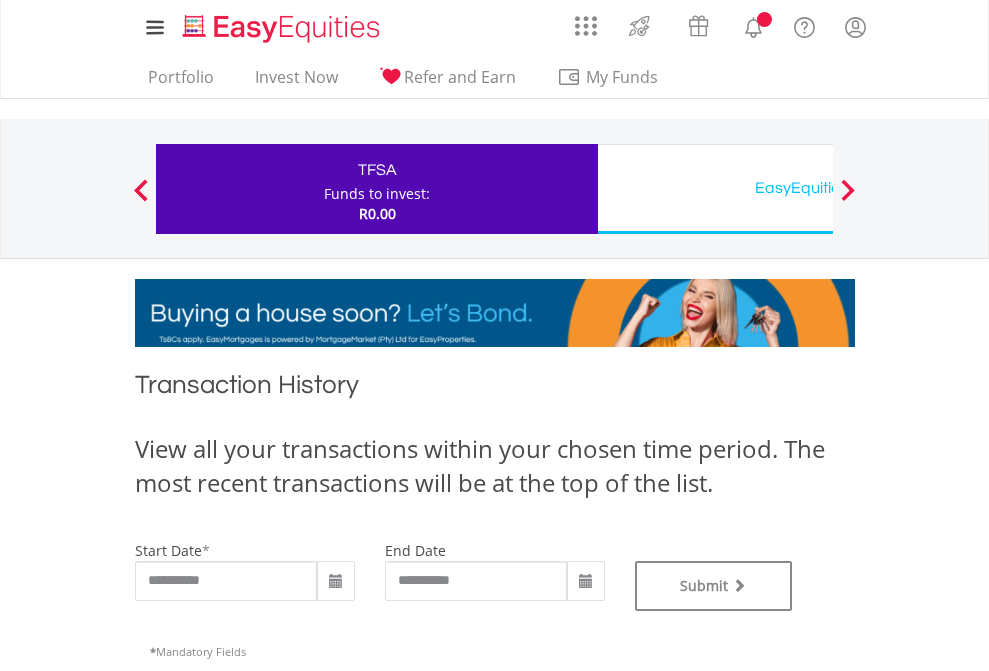 type on "**********" 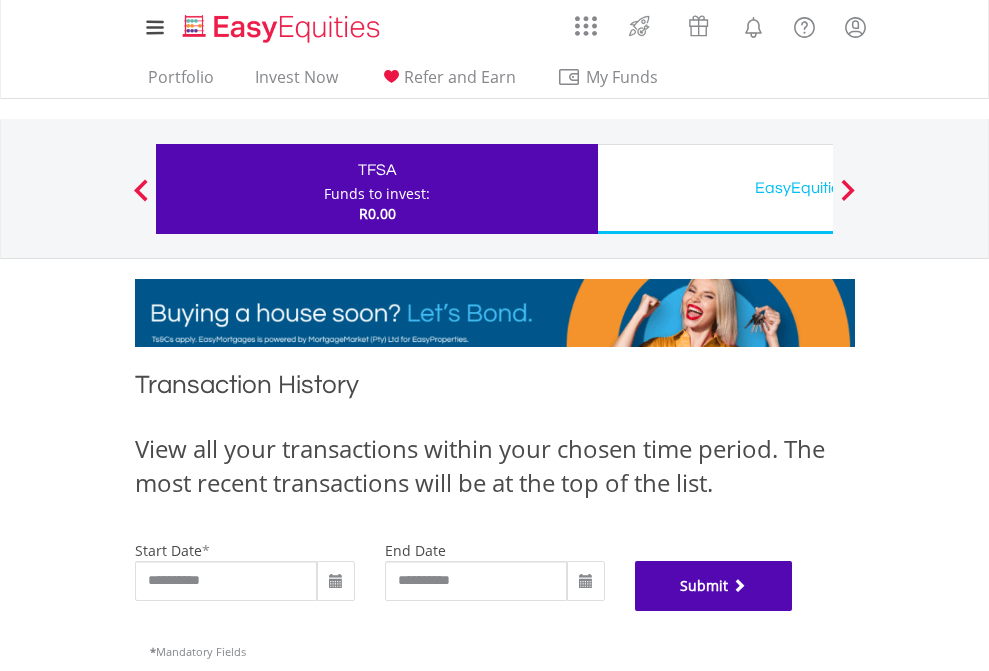 click on "Submit" at bounding box center [714, 586] 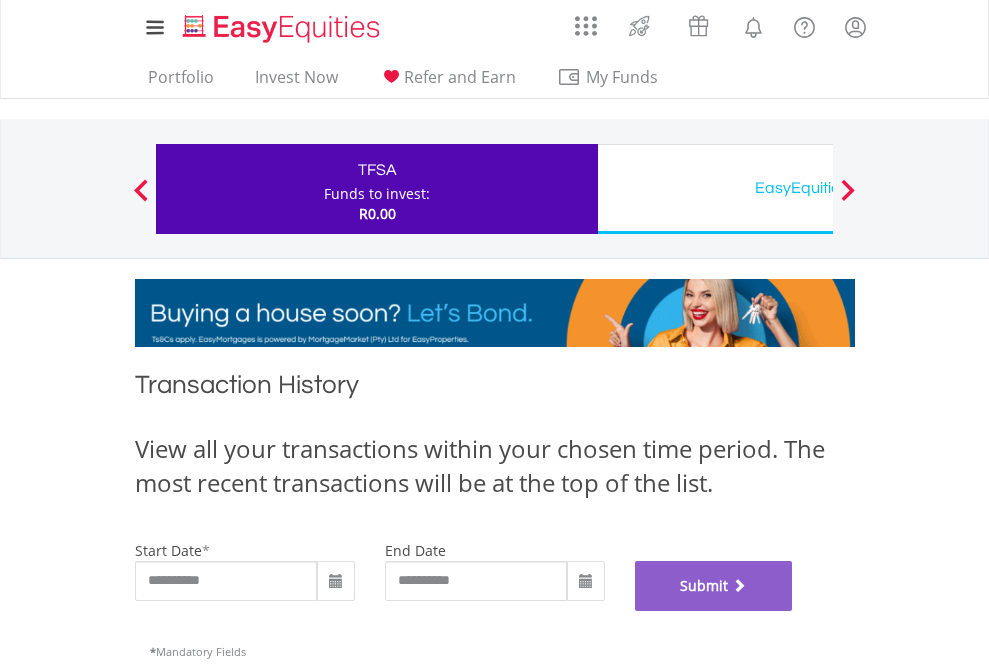 scroll, scrollTop: 811, scrollLeft: 0, axis: vertical 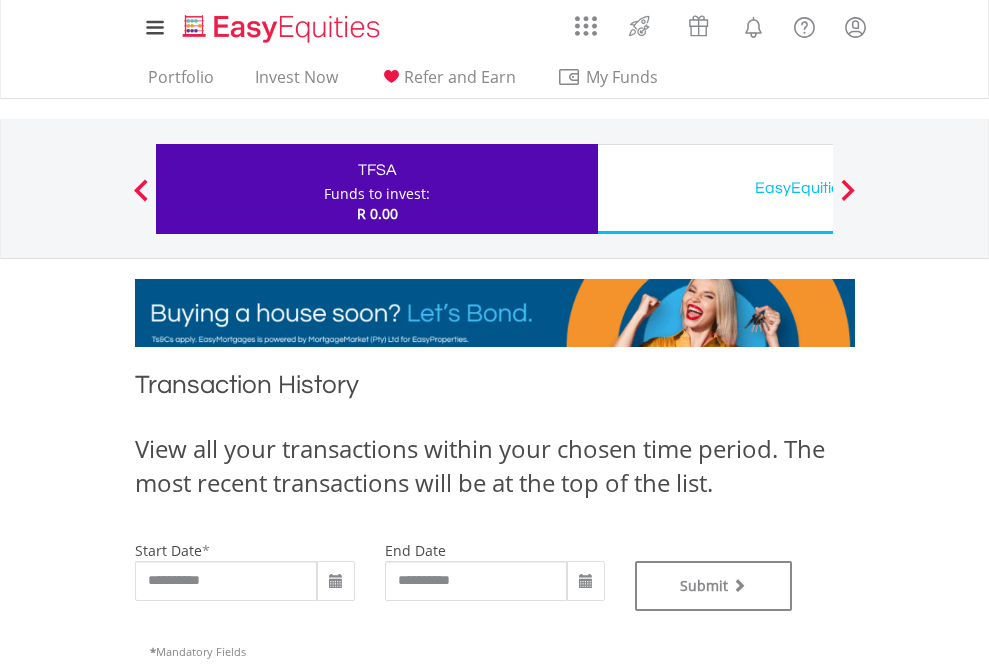 click on "EasyEquities USD" at bounding box center (818, 188) 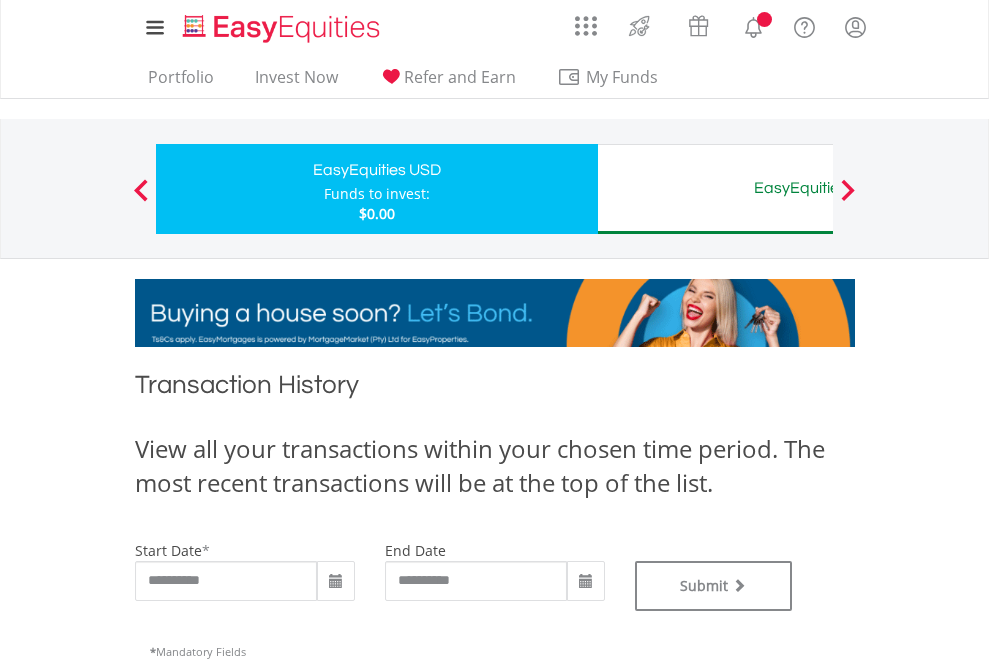 scroll, scrollTop: 0, scrollLeft: 0, axis: both 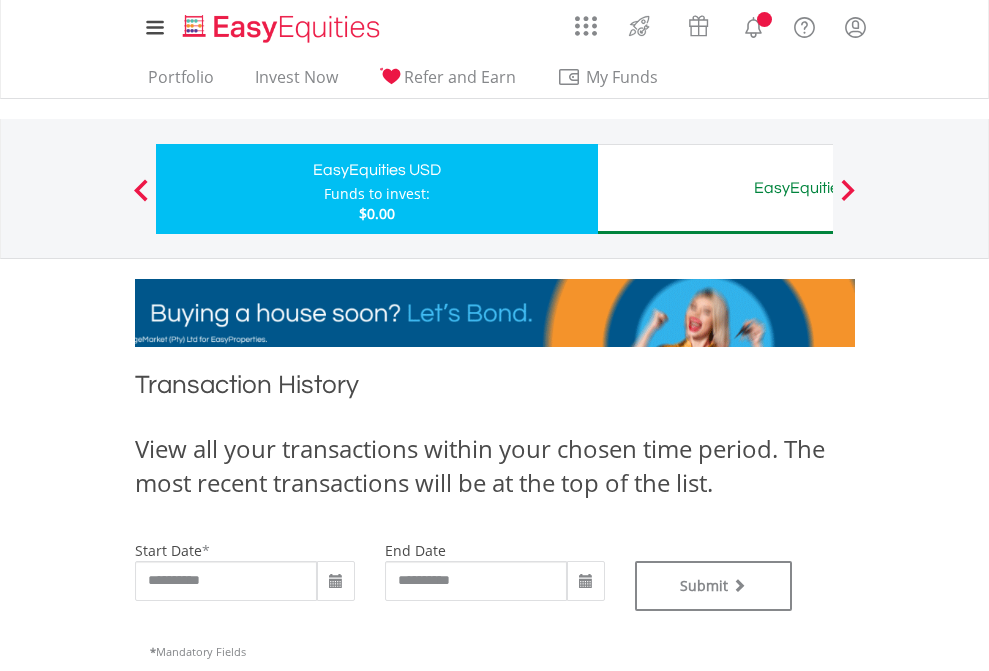 type on "**********" 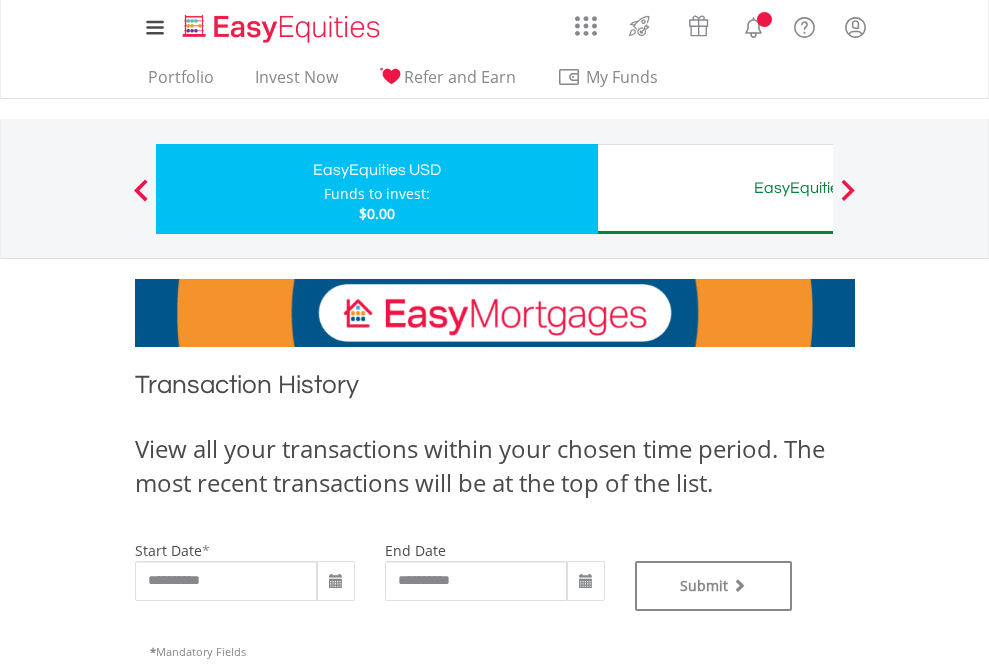 type on "**********" 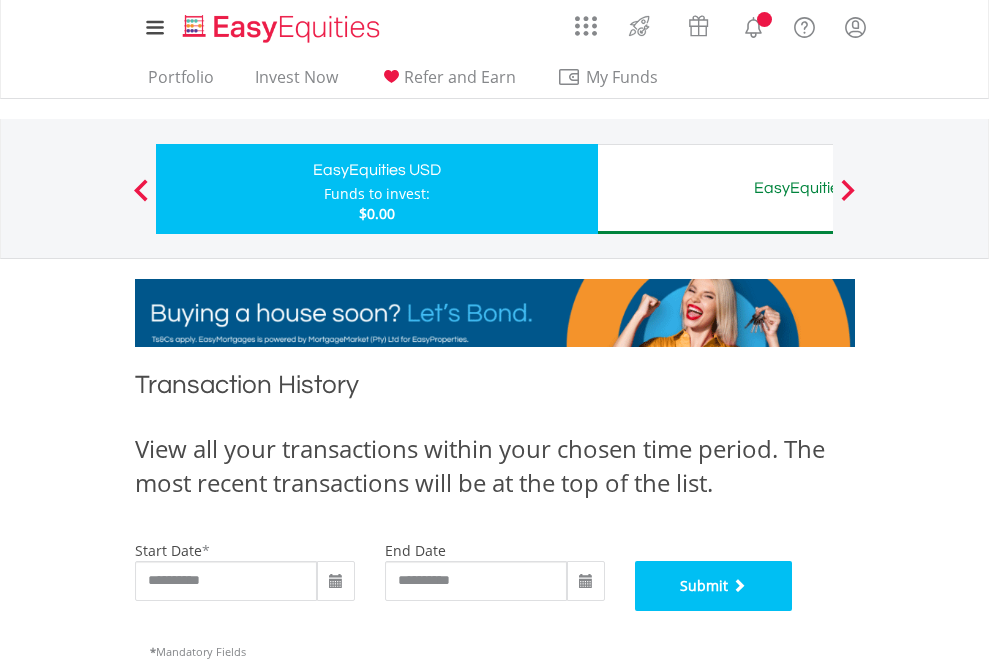 click on "Submit" at bounding box center (714, 586) 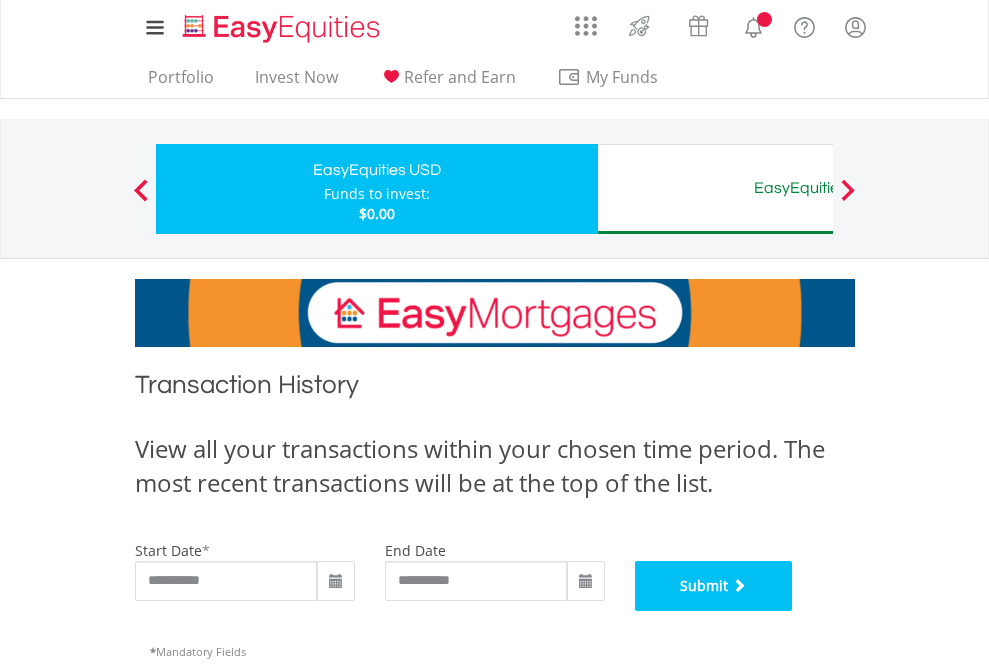 scroll, scrollTop: 811, scrollLeft: 0, axis: vertical 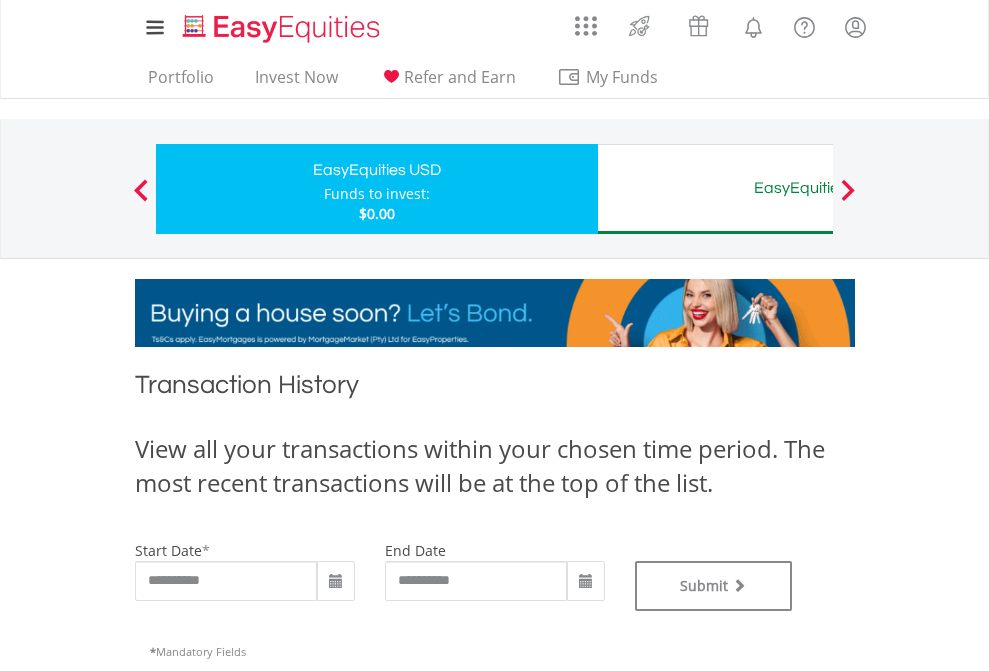 click on "EasyEquities AUD" at bounding box center (818, 188) 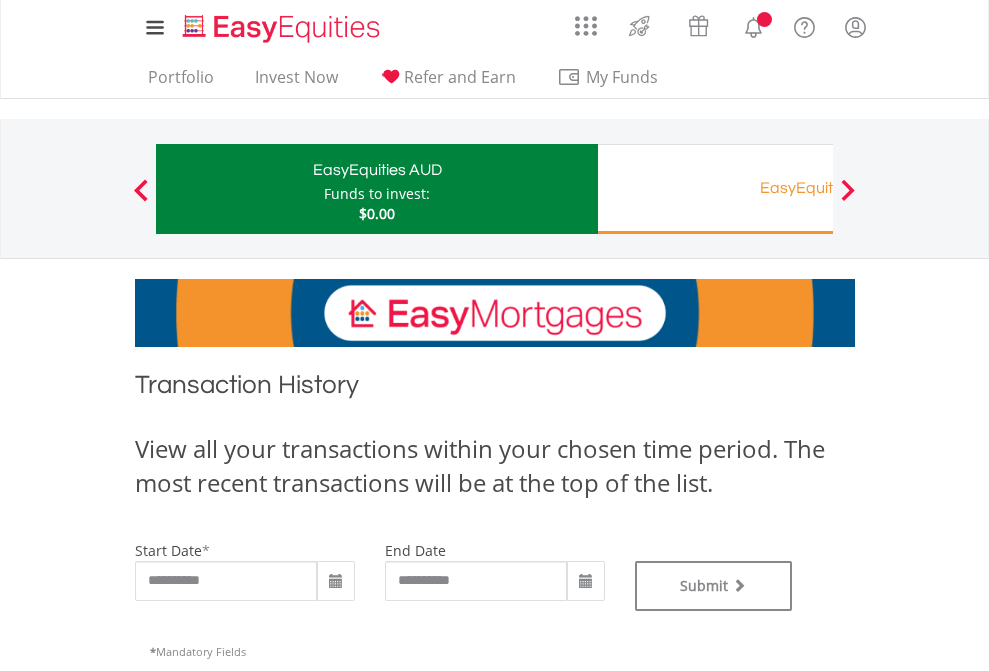 scroll, scrollTop: 0, scrollLeft: 0, axis: both 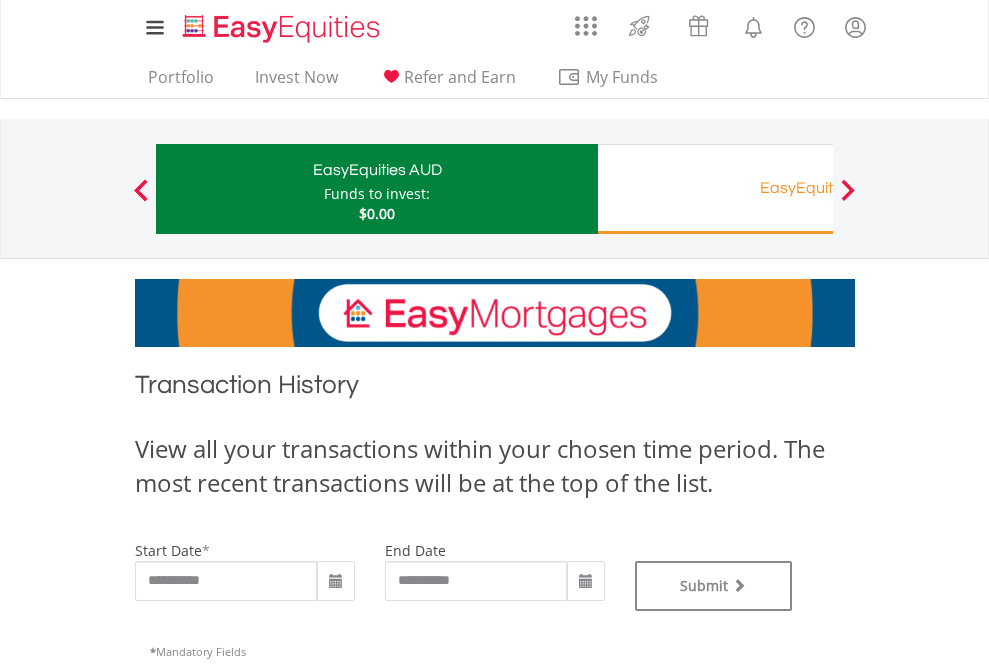 type on "**********" 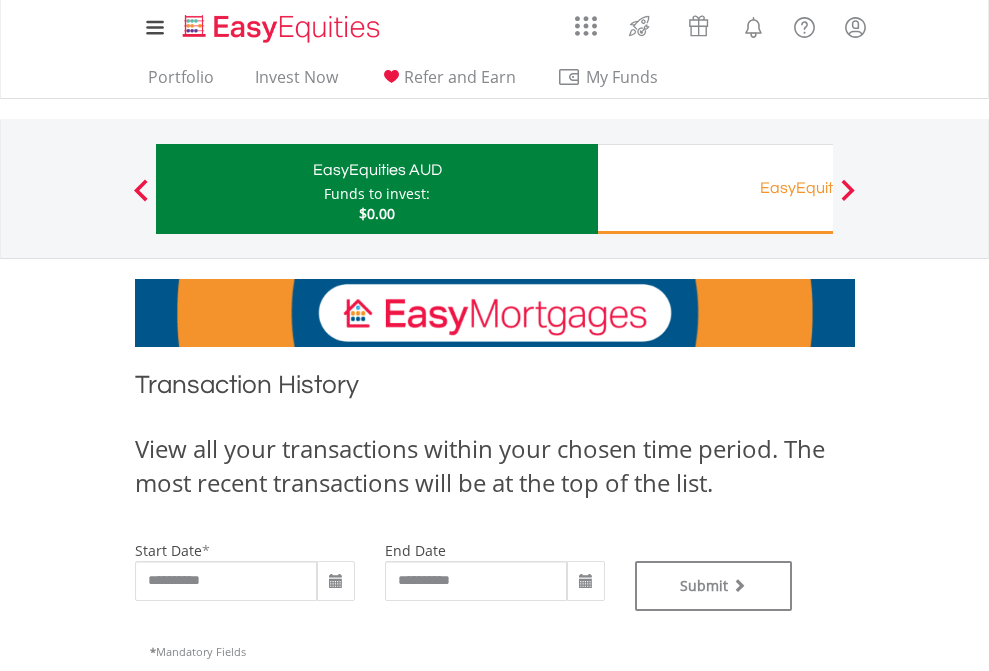 type on "**********" 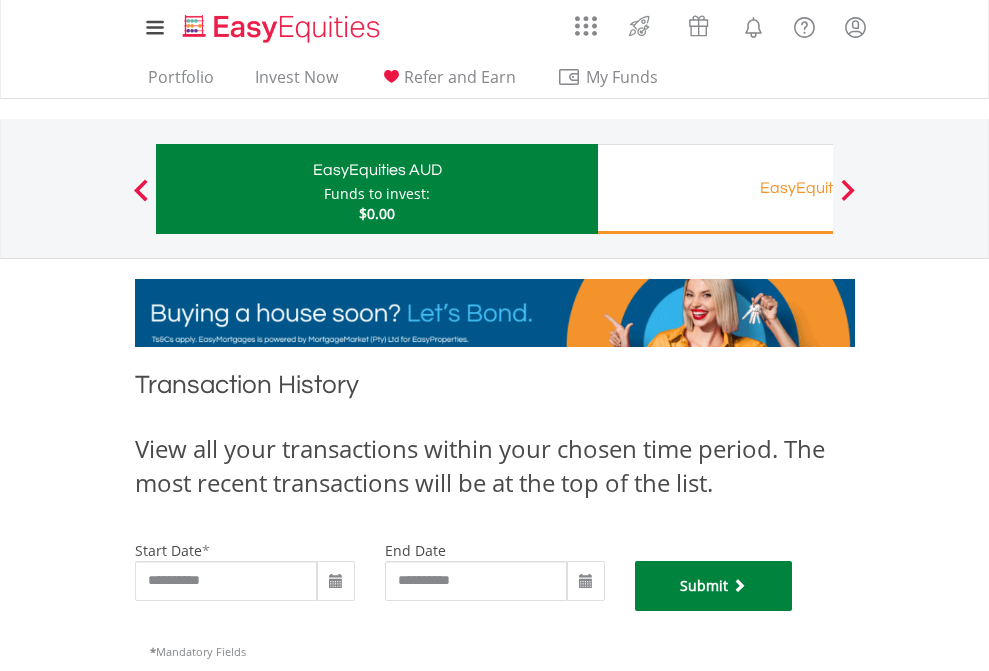click on "Submit" at bounding box center (714, 586) 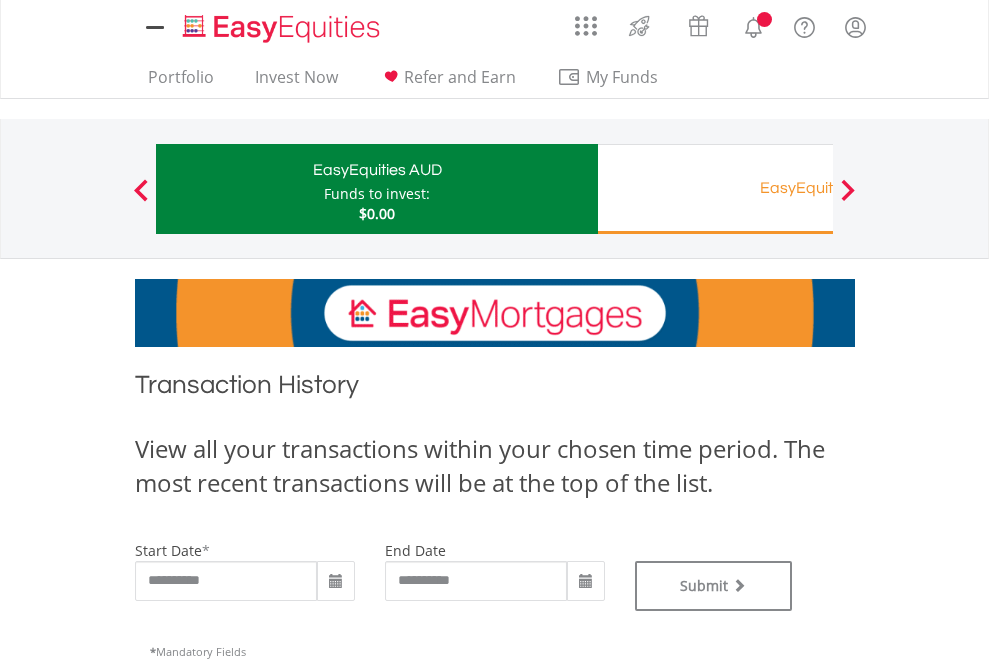scroll, scrollTop: 0, scrollLeft: 0, axis: both 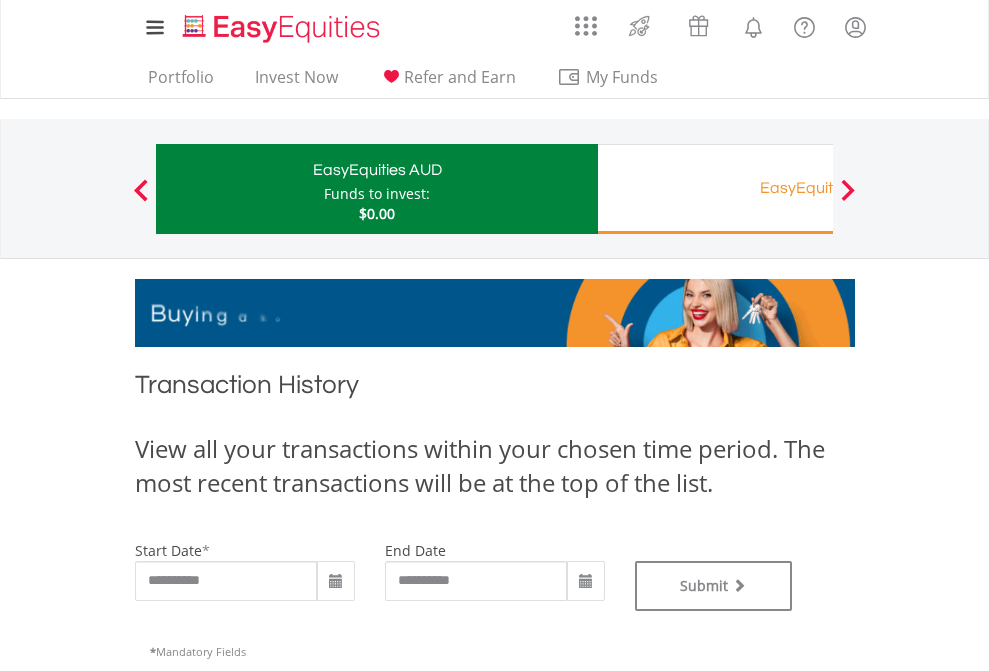 click on "EasyEquities RA" at bounding box center [818, 188] 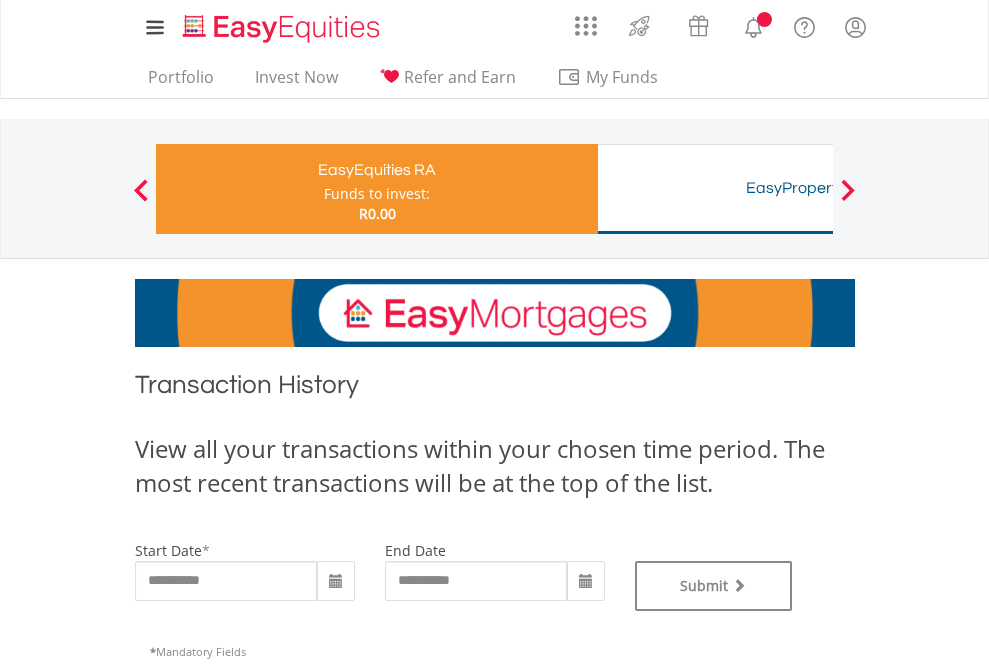scroll, scrollTop: 0, scrollLeft: 0, axis: both 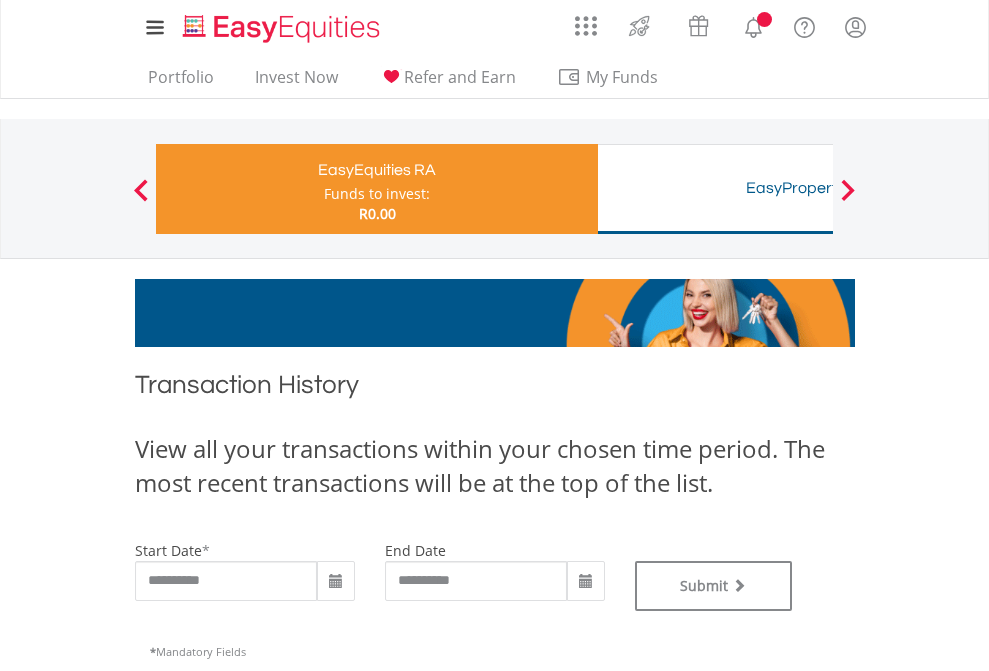 type on "**********" 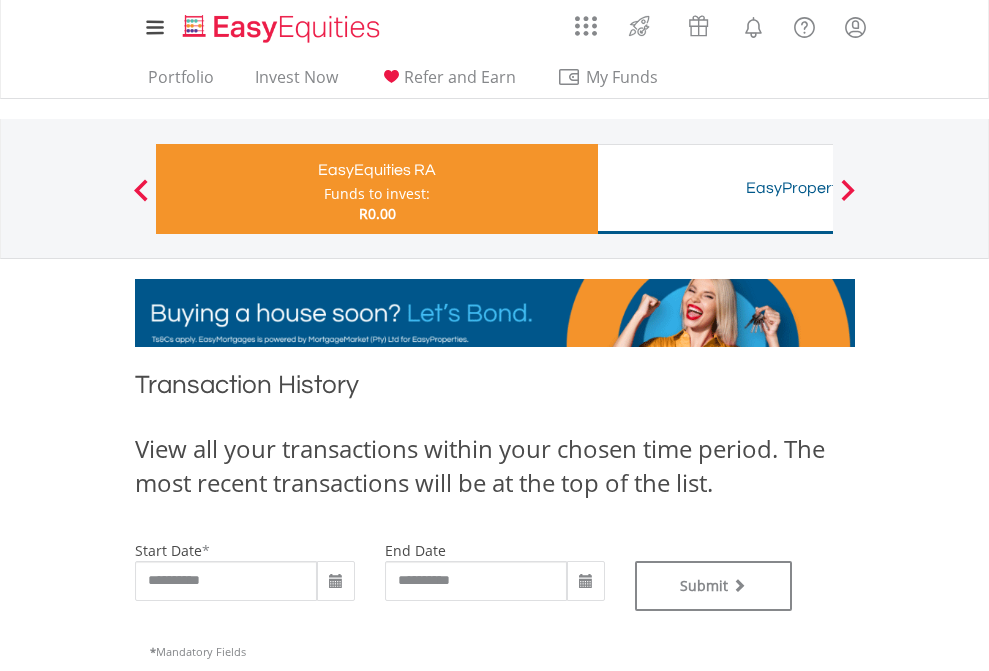 type on "**********" 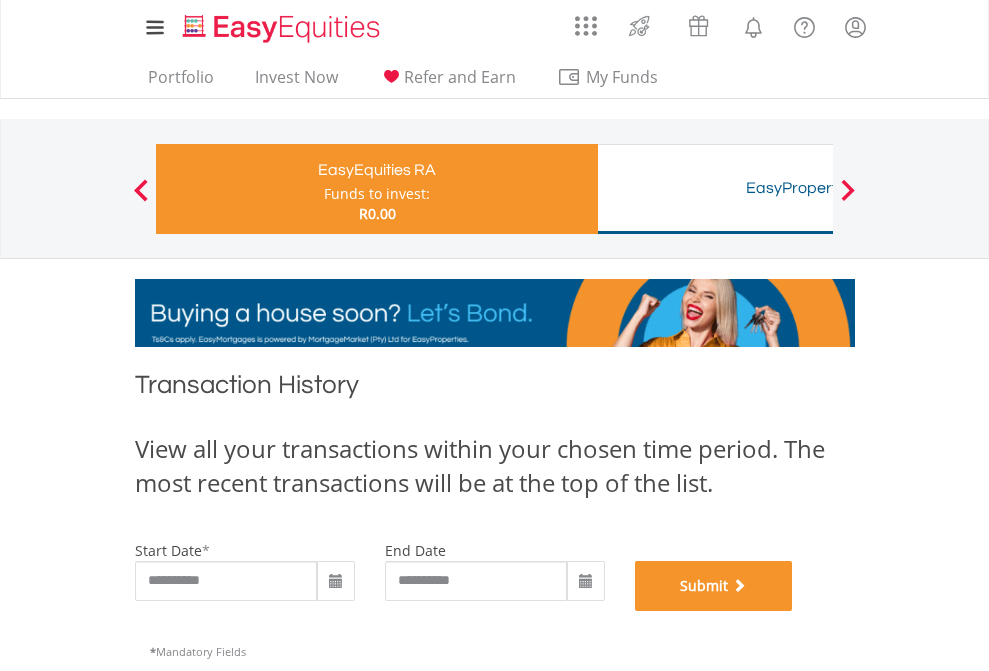 click on "Submit" at bounding box center (714, 586) 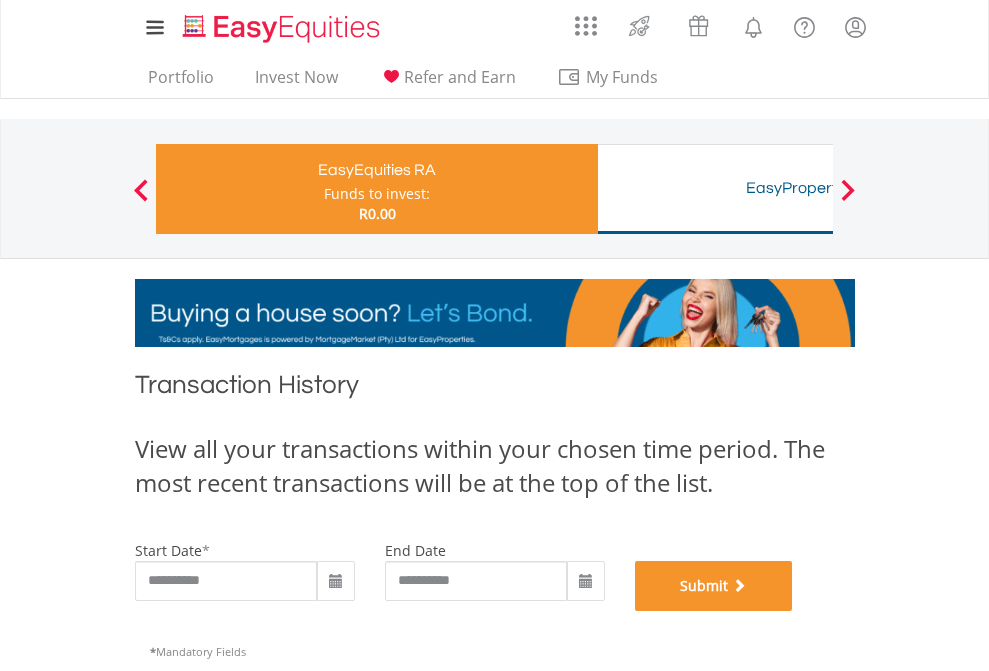 scroll, scrollTop: 811, scrollLeft: 0, axis: vertical 